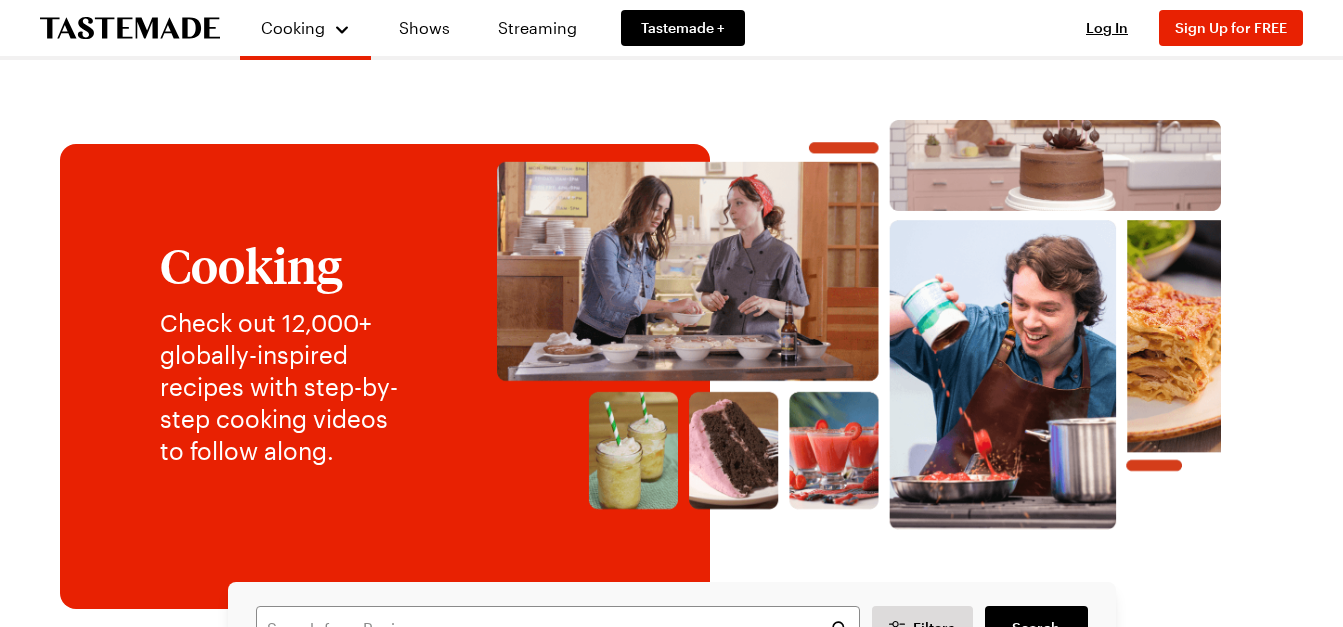 scroll, scrollTop: 0, scrollLeft: 0, axis: both 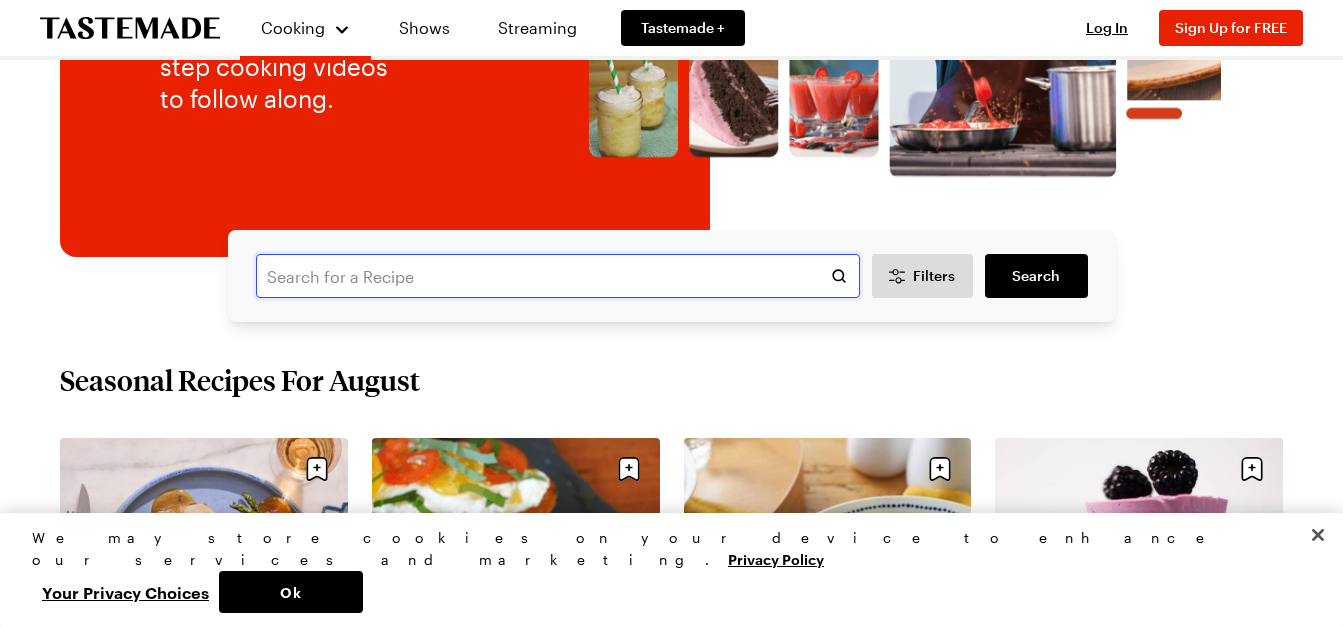 click at bounding box center [558, 276] 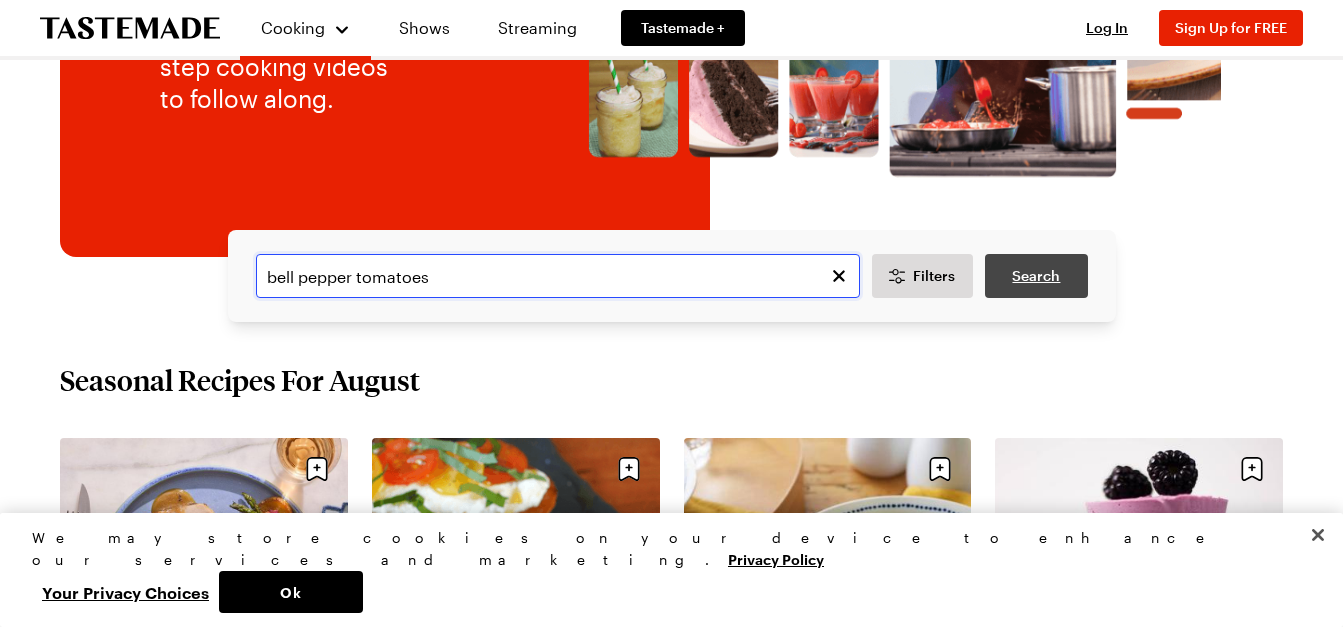 type on "bell pepper tomatoes" 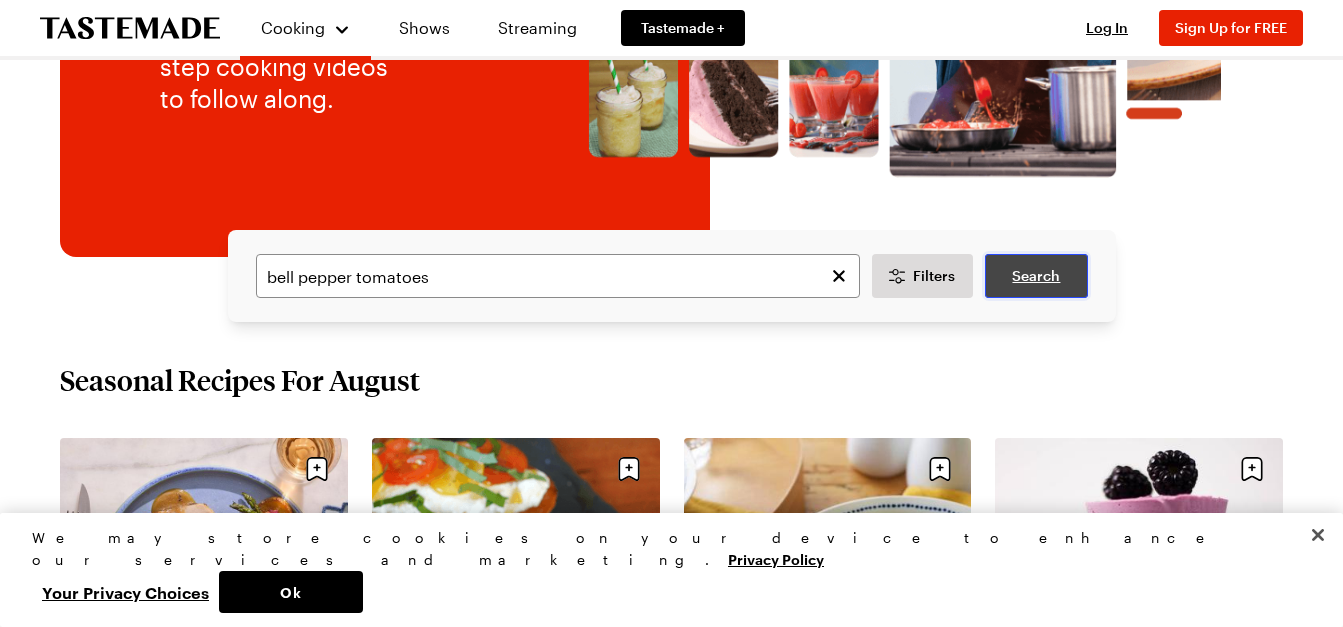 click on "Search" at bounding box center (1036, 276) 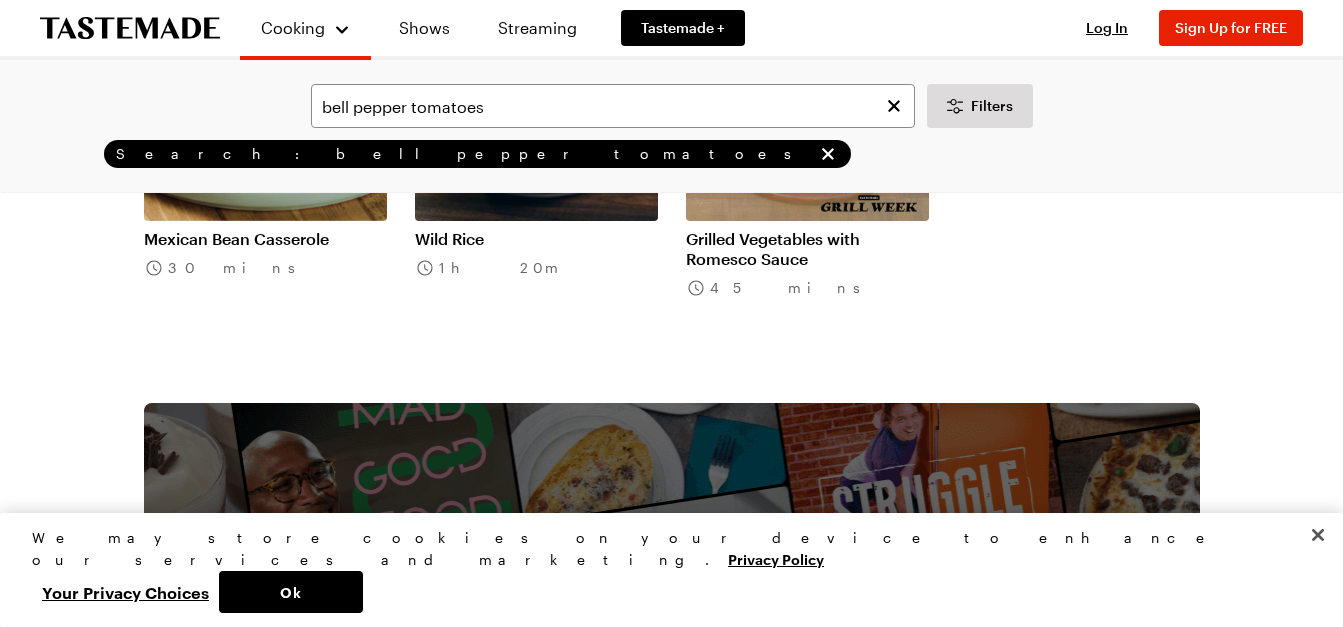 scroll, scrollTop: 763, scrollLeft: 0, axis: vertical 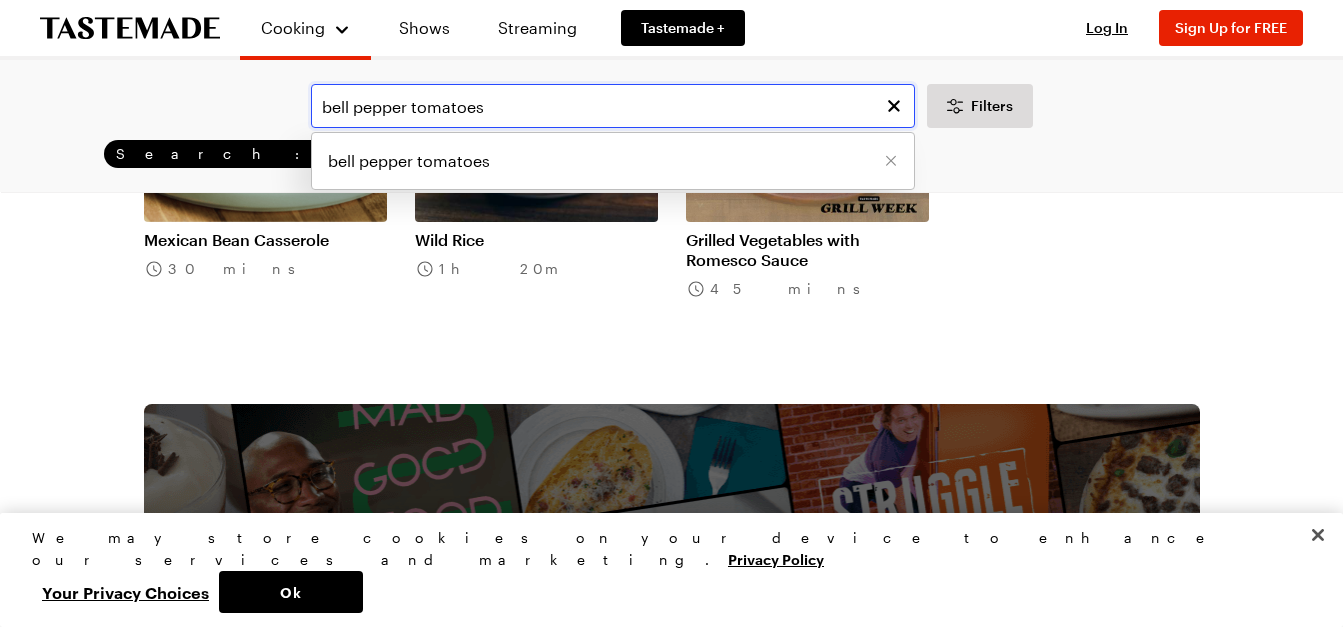 click on "bell pepper tomatoes" at bounding box center (613, 106) 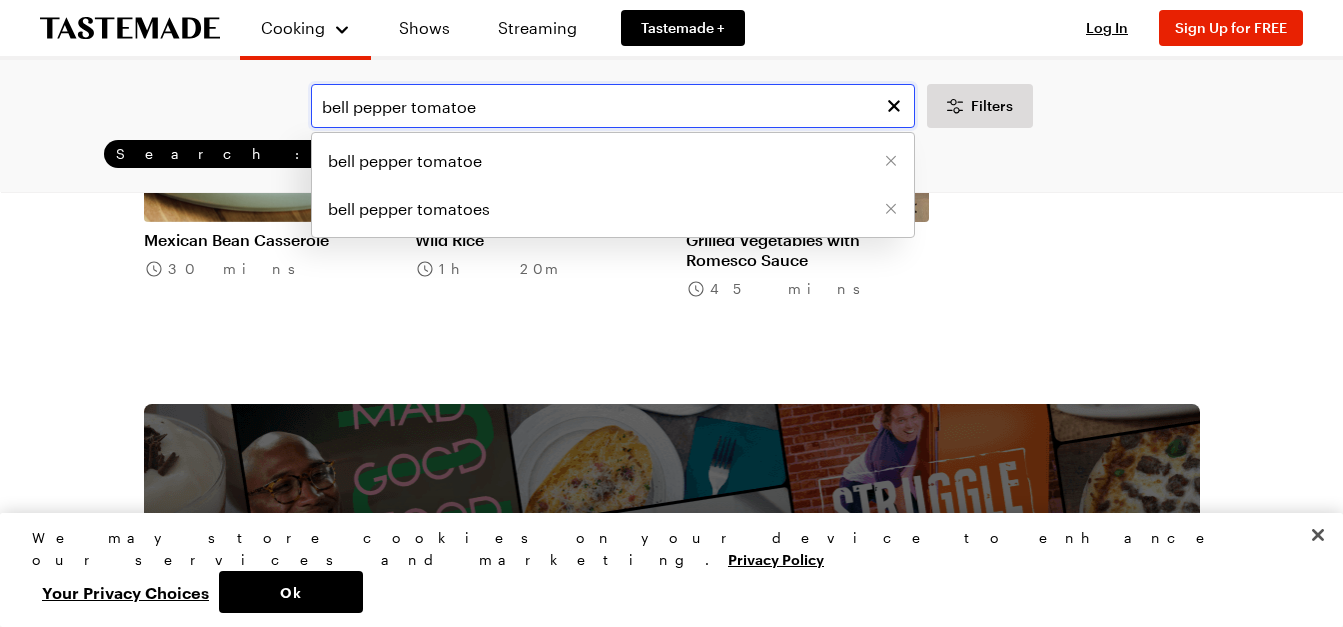 scroll, scrollTop: 0, scrollLeft: 0, axis: both 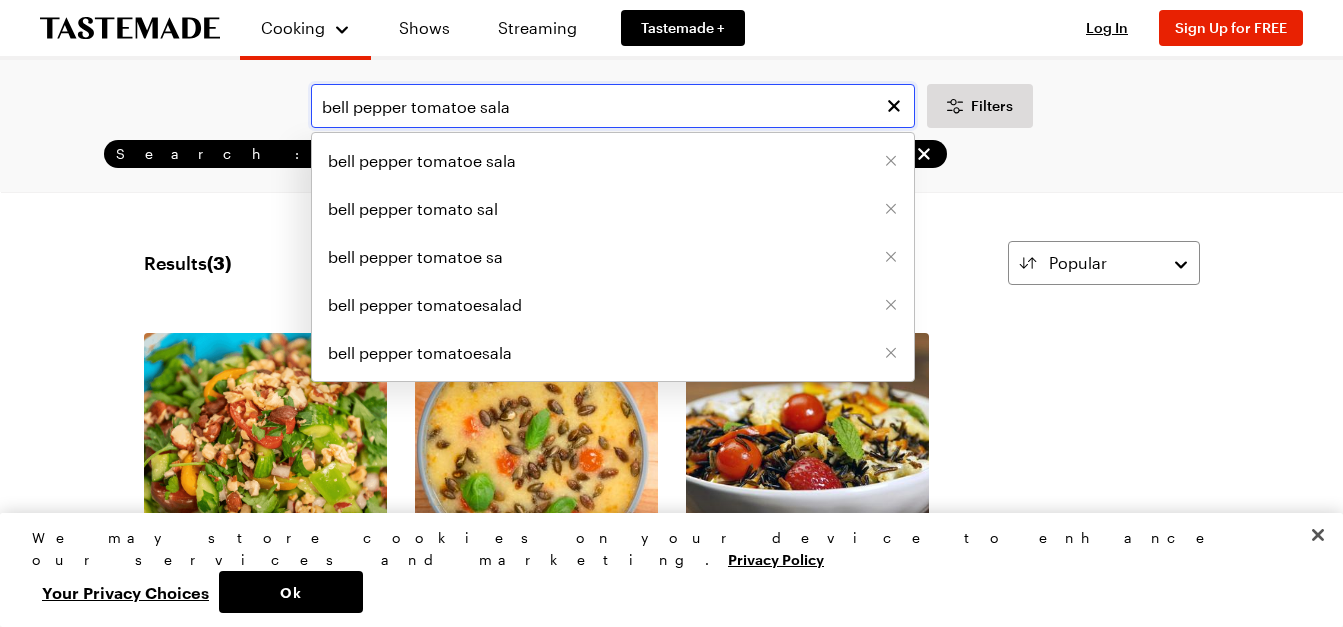 click on "bell pepper tomatoe sala" at bounding box center (613, 106) 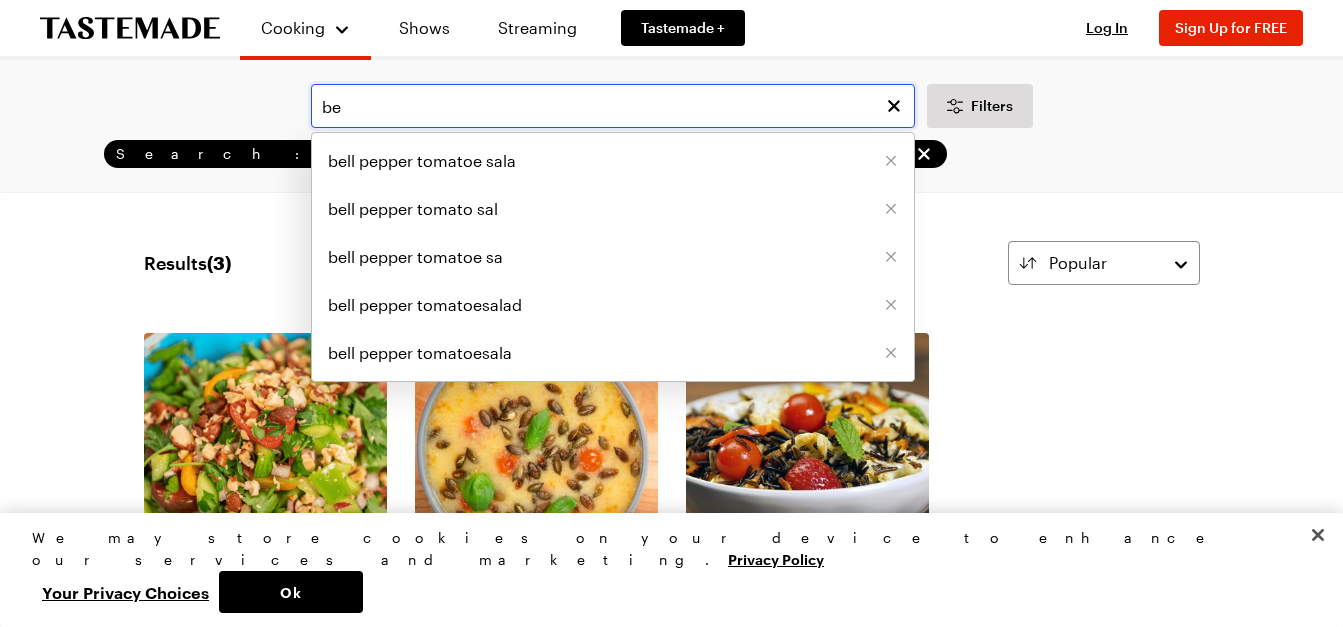 type on "b" 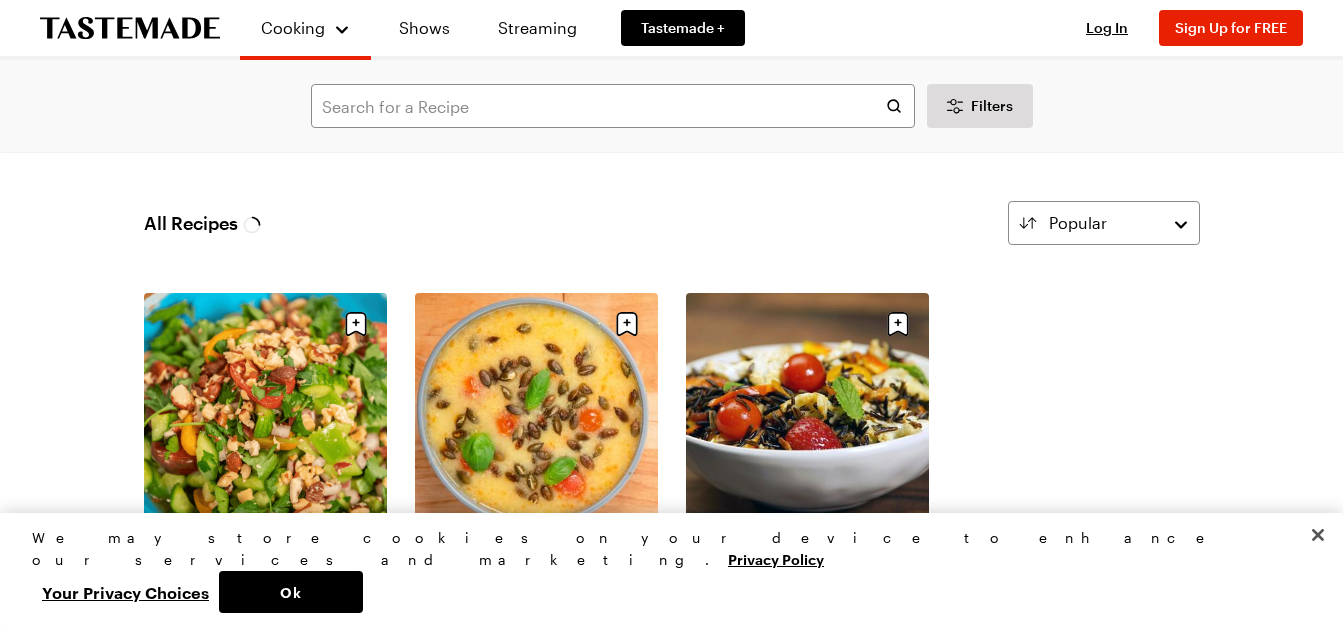 click on "Filters Search" at bounding box center (671, 106) 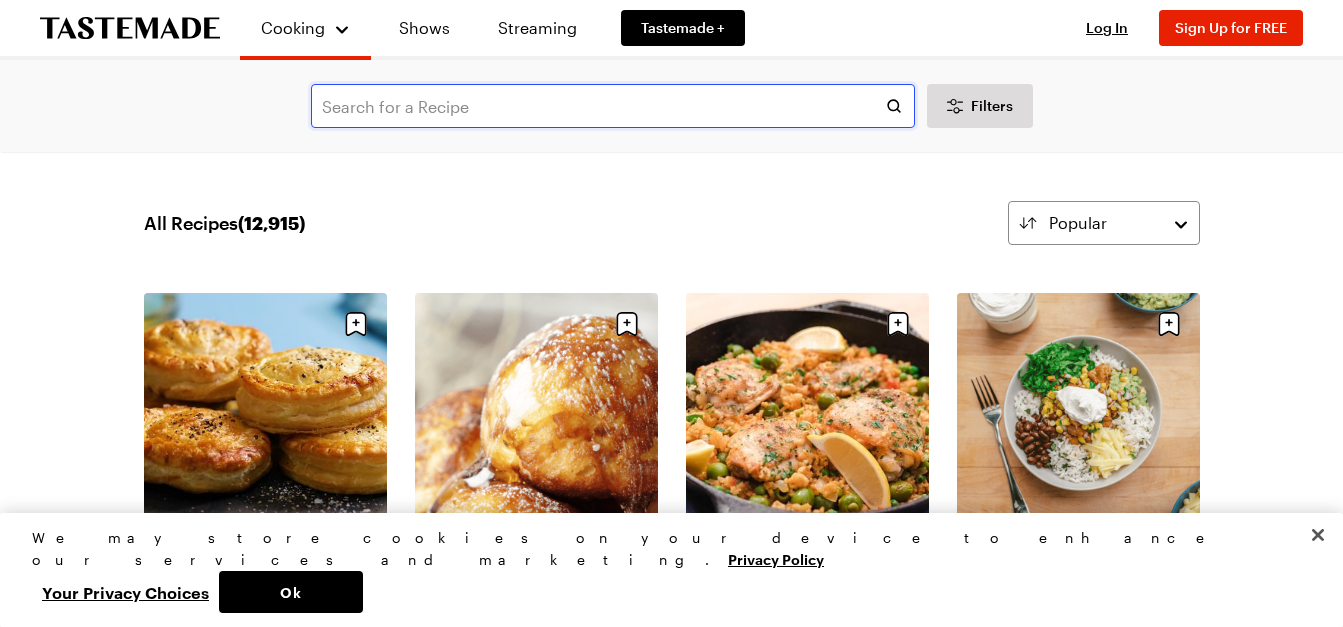click at bounding box center (613, 106) 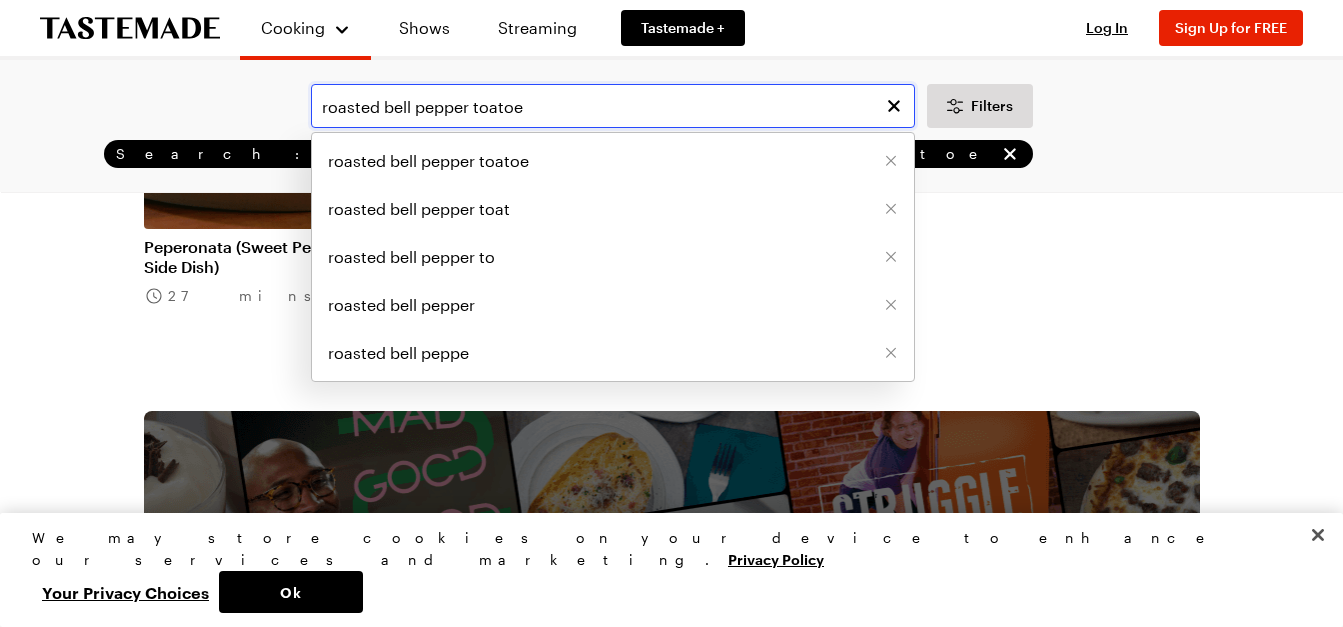 scroll, scrollTop: 342, scrollLeft: 0, axis: vertical 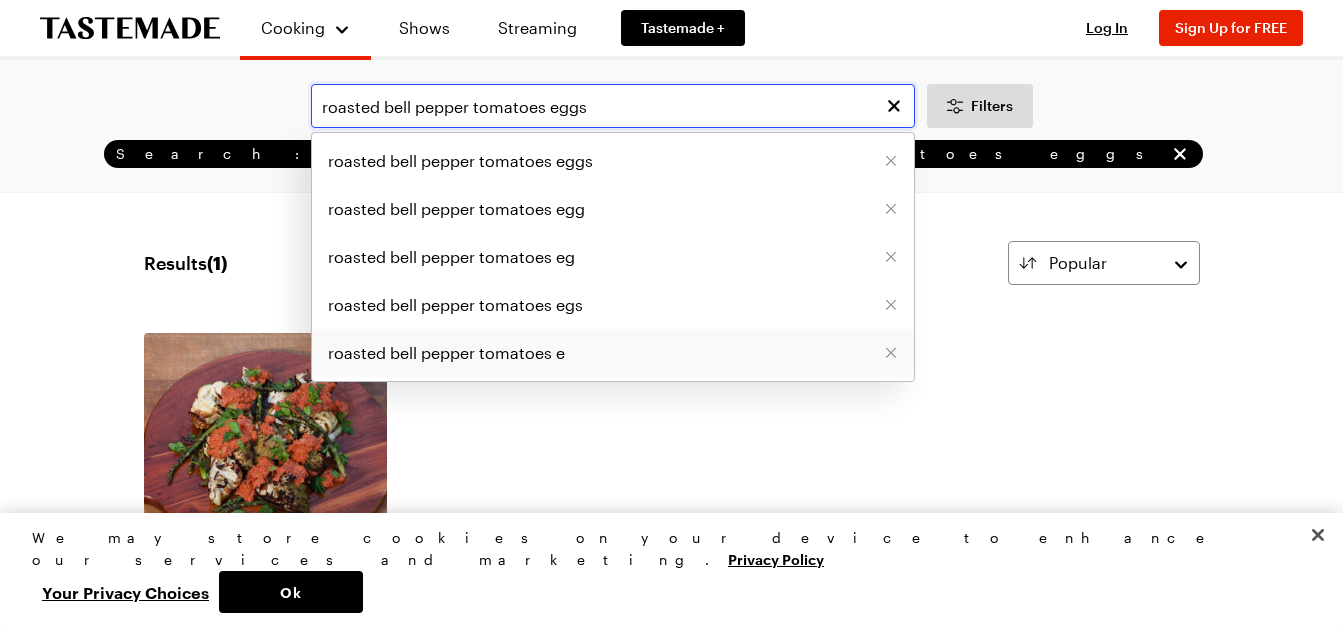 type on "roasted bell pepper tomatoes eggs" 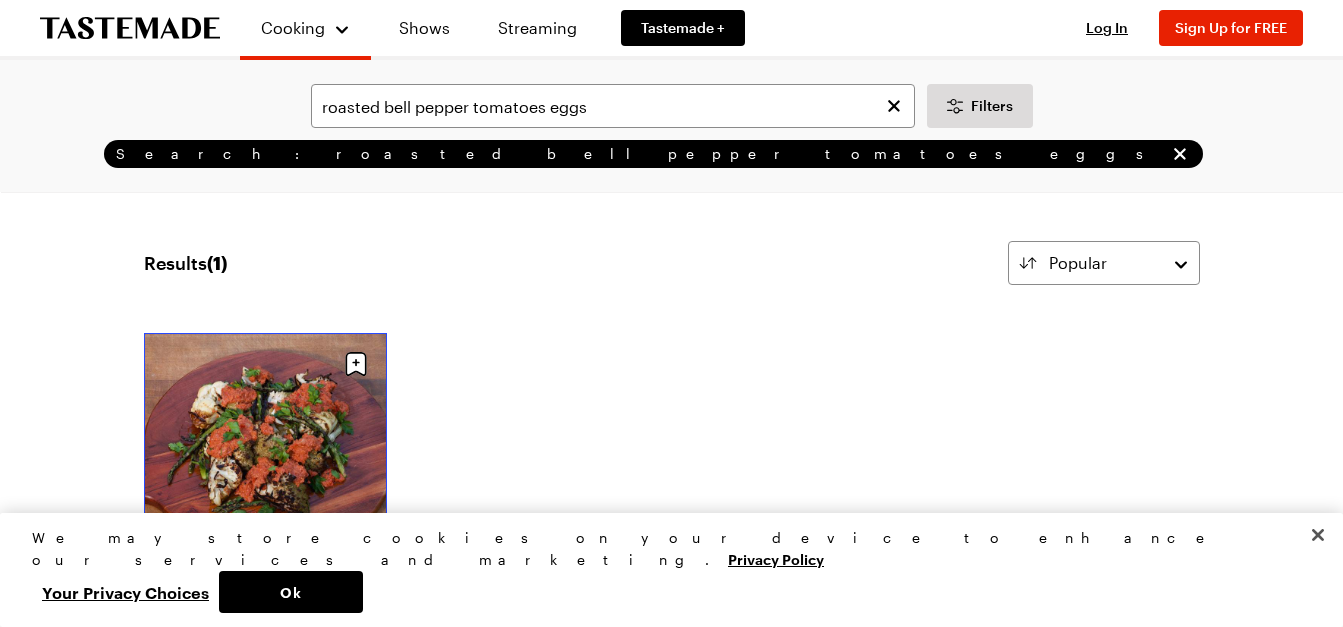 click on "Grilled Vegetables with Romesco Sauce" at bounding box center [265, 604] 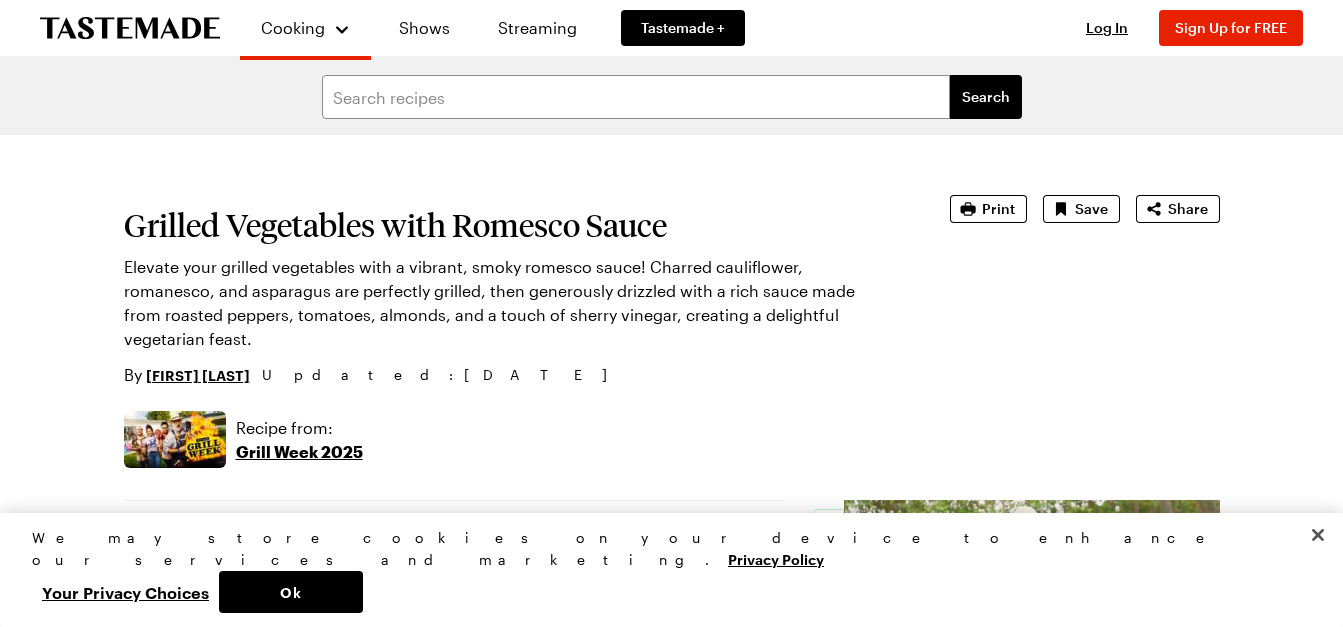 scroll, scrollTop: 333, scrollLeft: 0, axis: vertical 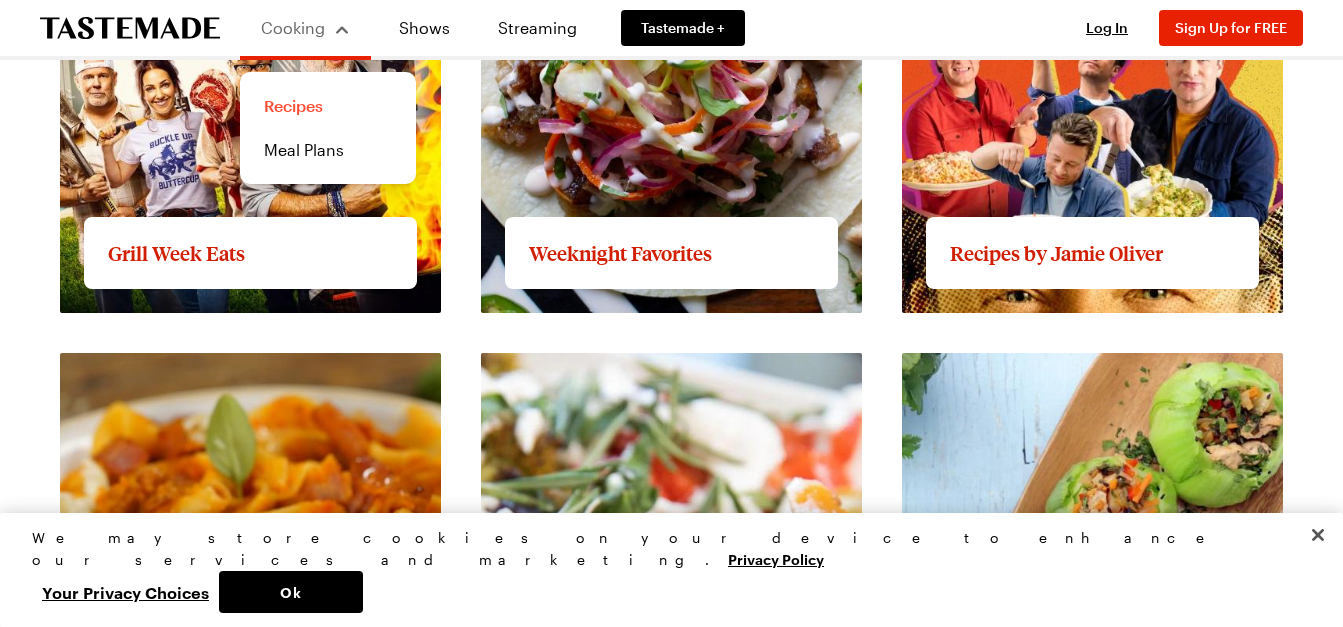 click on "Recipes" at bounding box center [328, 106] 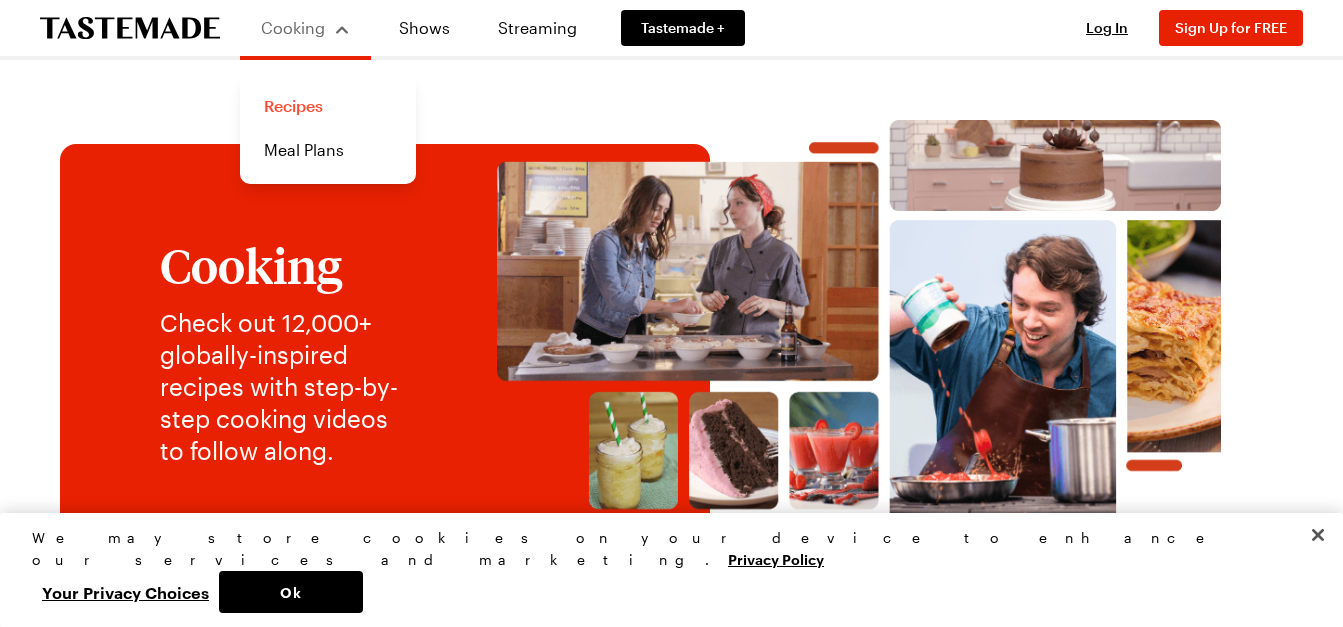 click on "Recipes" at bounding box center (328, 106) 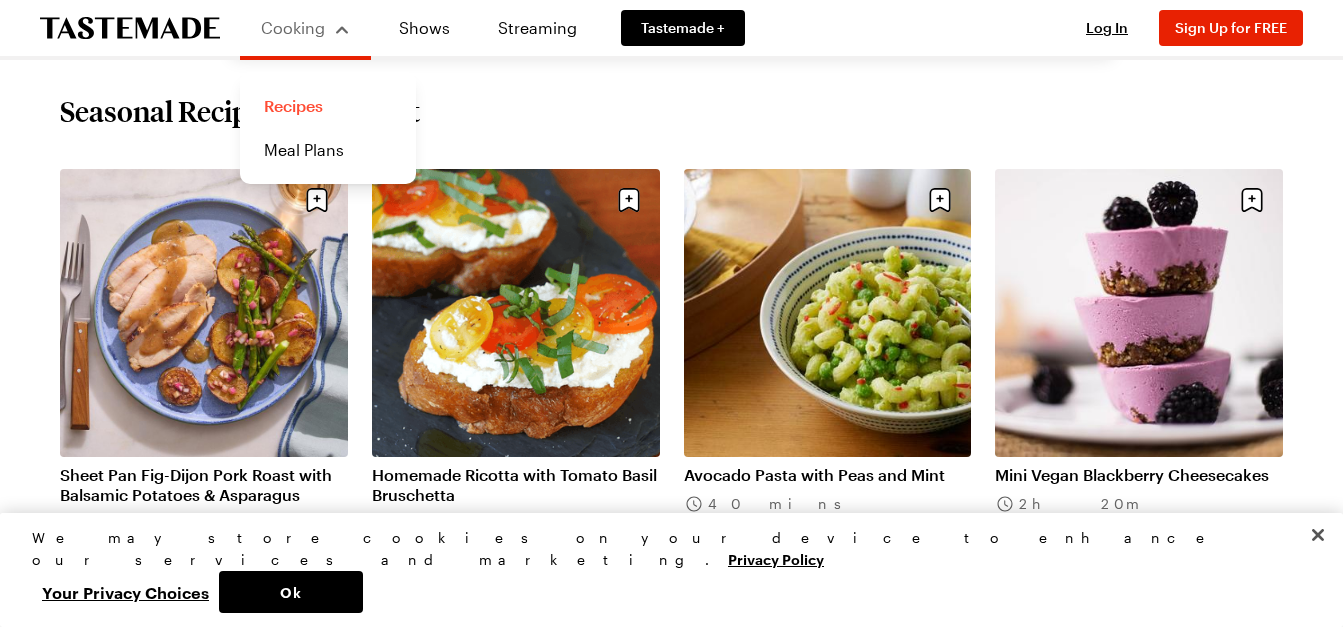scroll, scrollTop: 664, scrollLeft: 0, axis: vertical 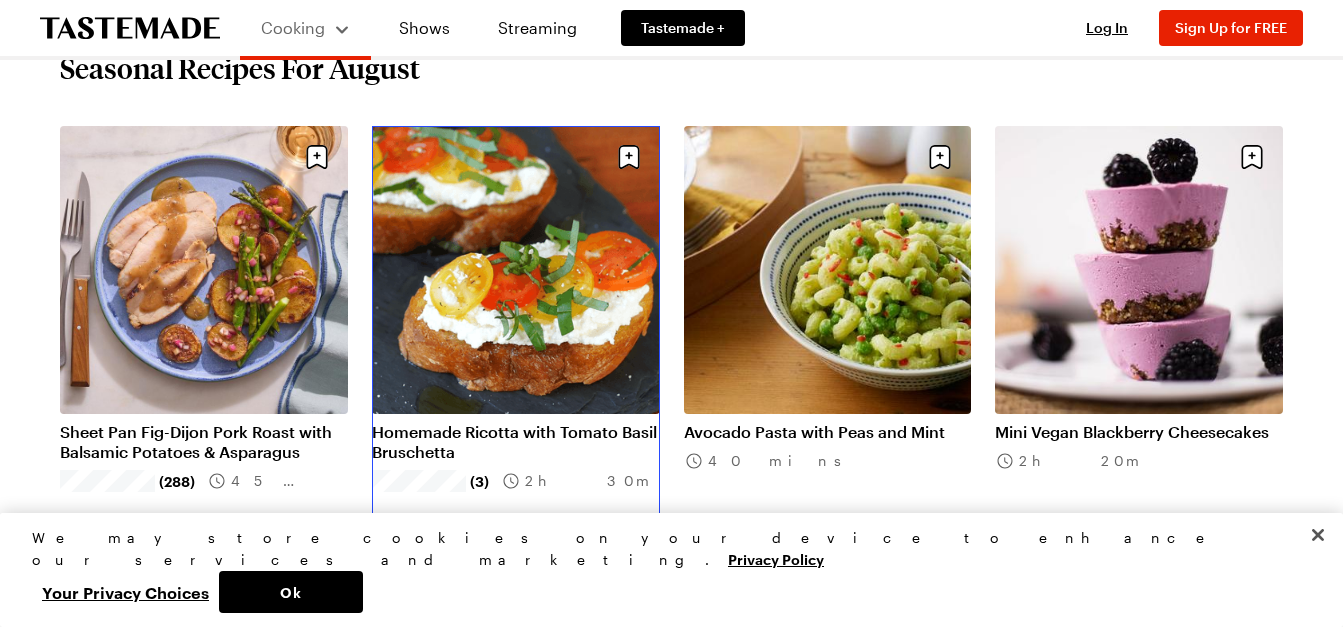 click on "Homemade Ricotta with Tomato Basil Bruschetta" at bounding box center [516, 442] 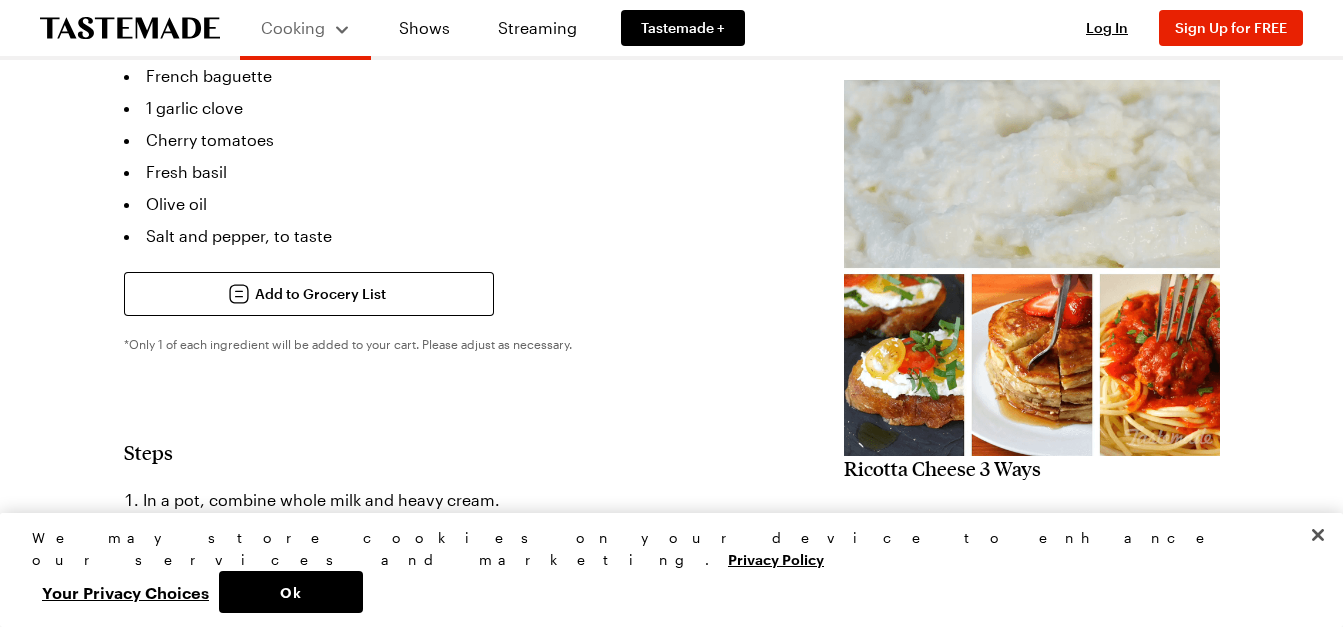scroll, scrollTop: 0, scrollLeft: 0, axis: both 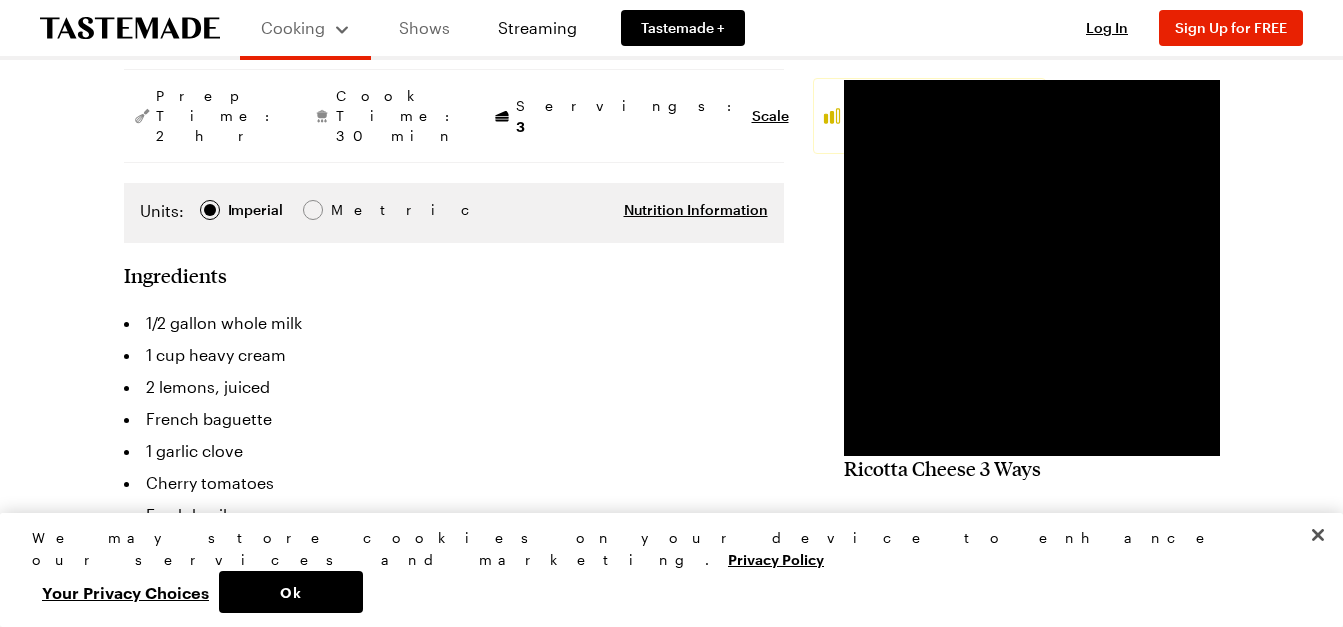 click on "Shows" at bounding box center [424, 28] 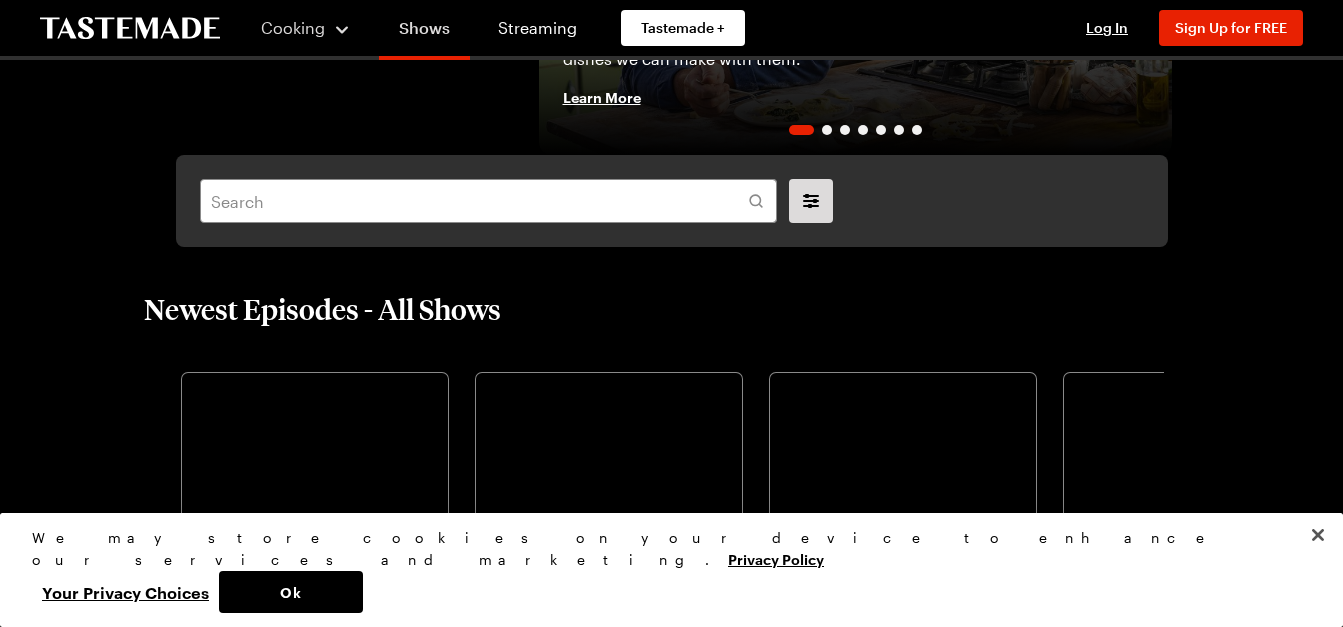 click on "Shows" at bounding box center (424, 32) 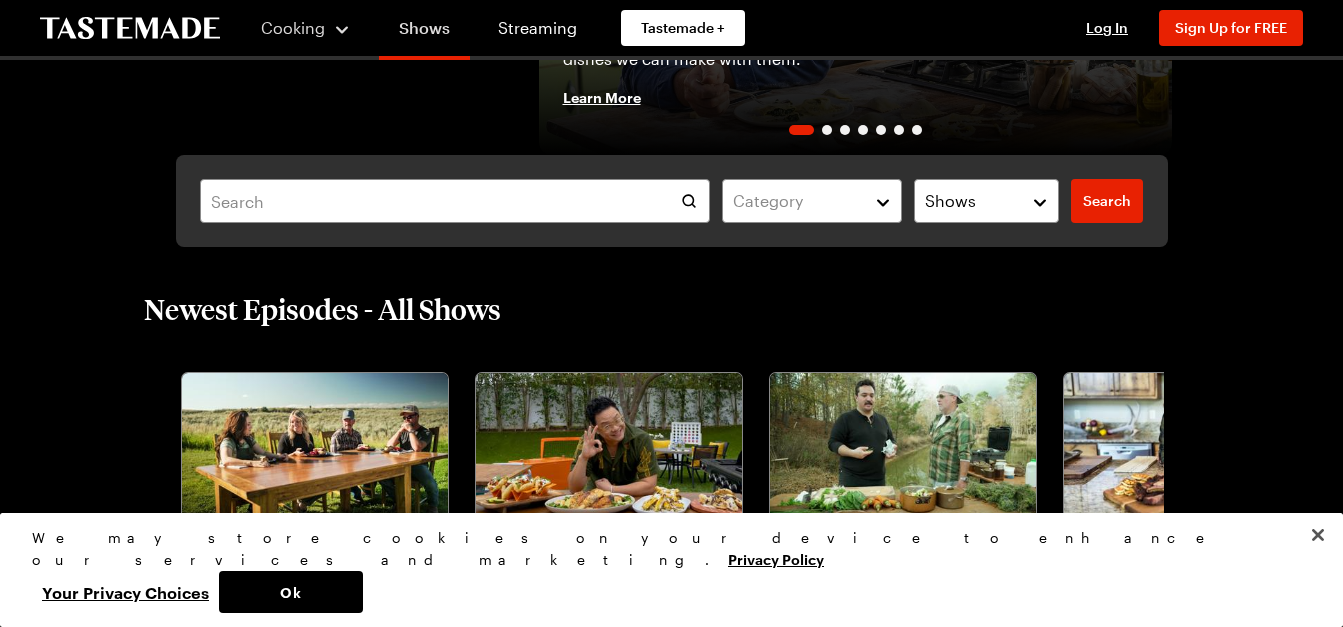 scroll, scrollTop: 0, scrollLeft: 0, axis: both 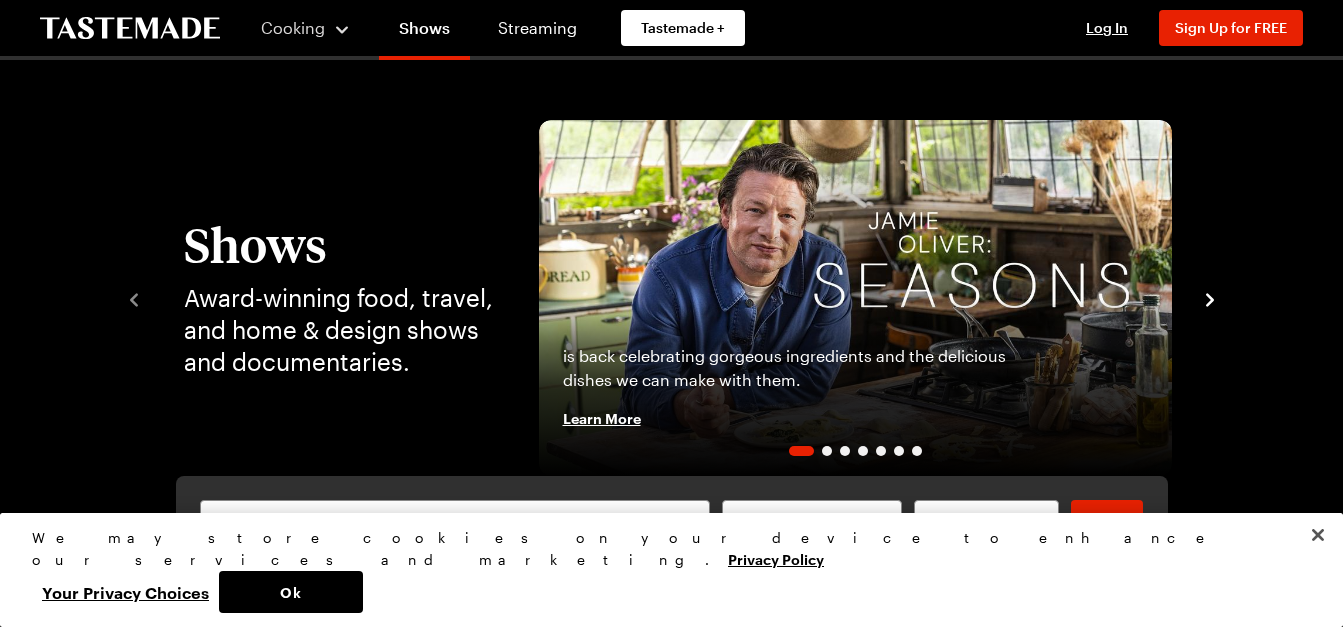 click on "is back celebrating gorgeous ingredients and the delicious dishes we can make with them. Learn More" at bounding box center [855, 388] 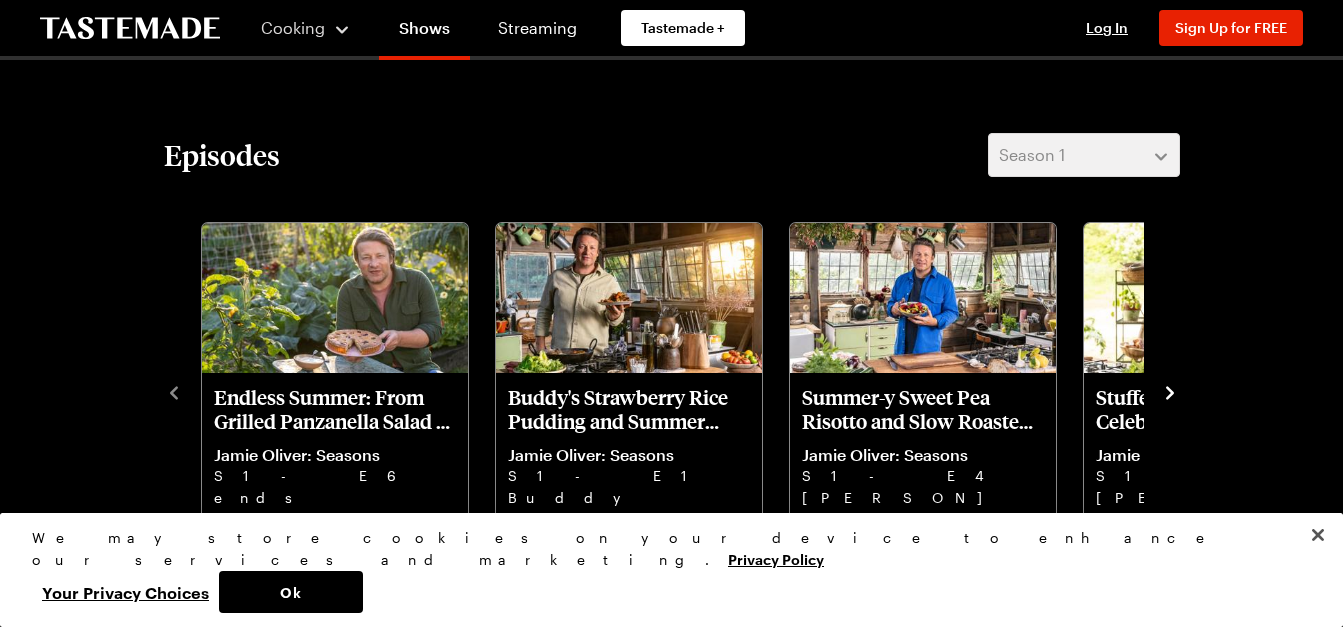scroll, scrollTop: 486, scrollLeft: 0, axis: vertical 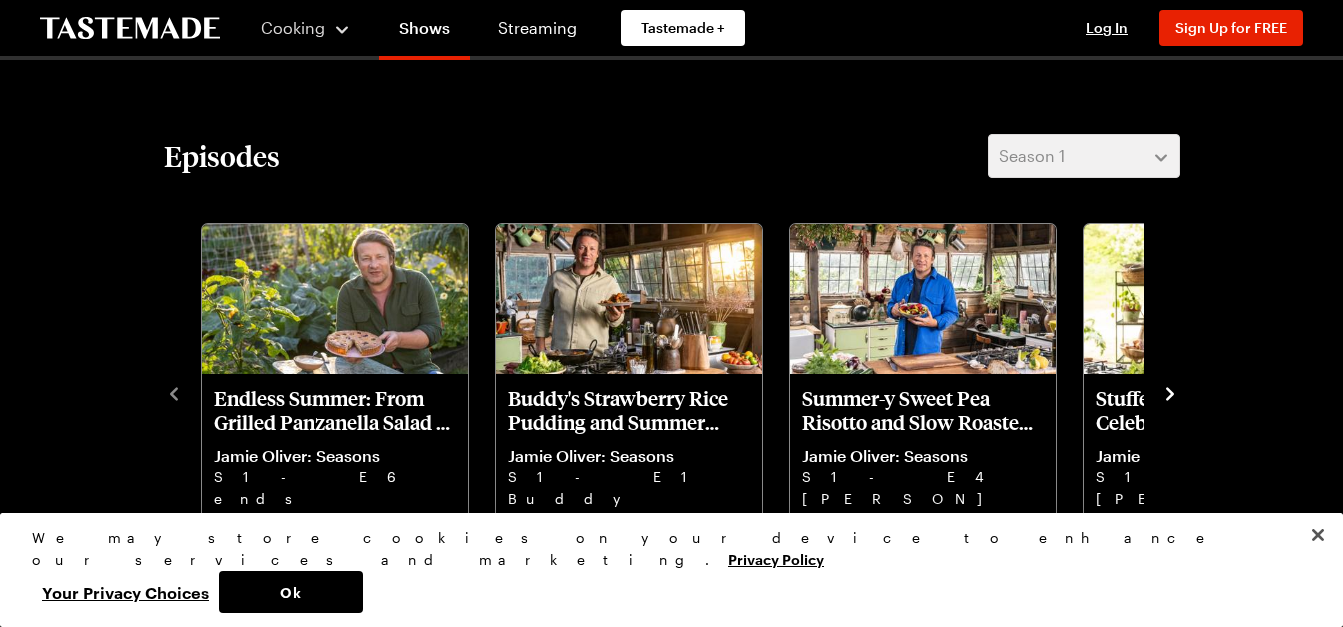 click 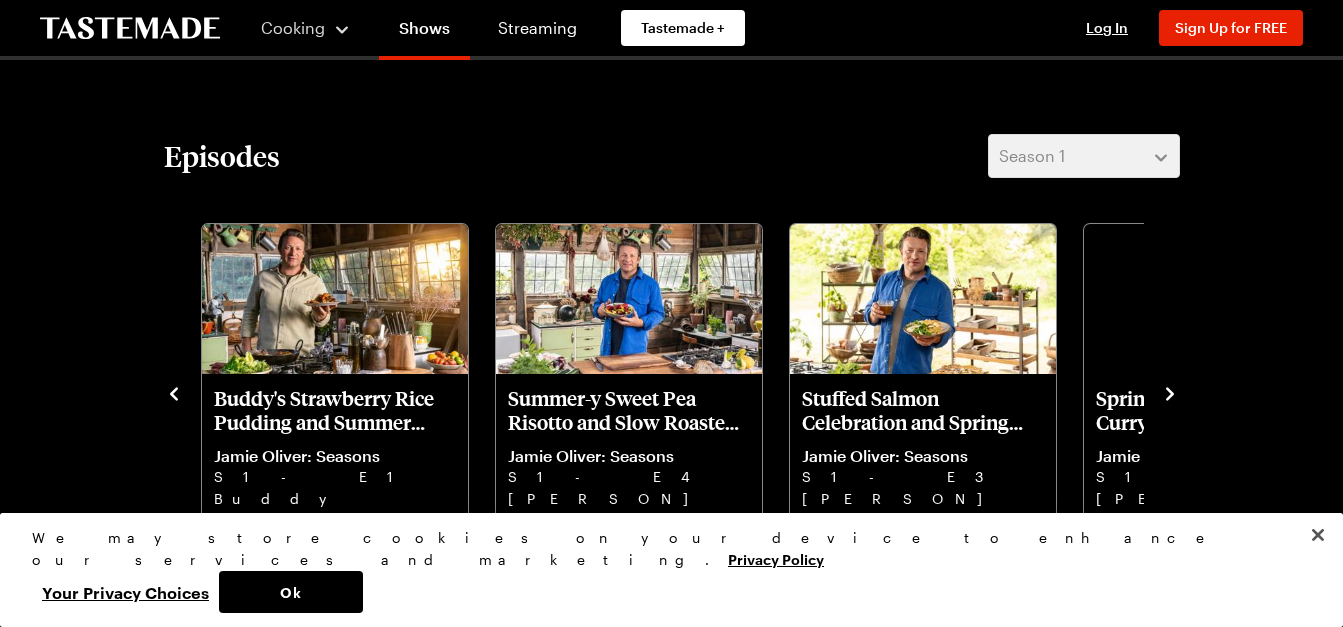 click 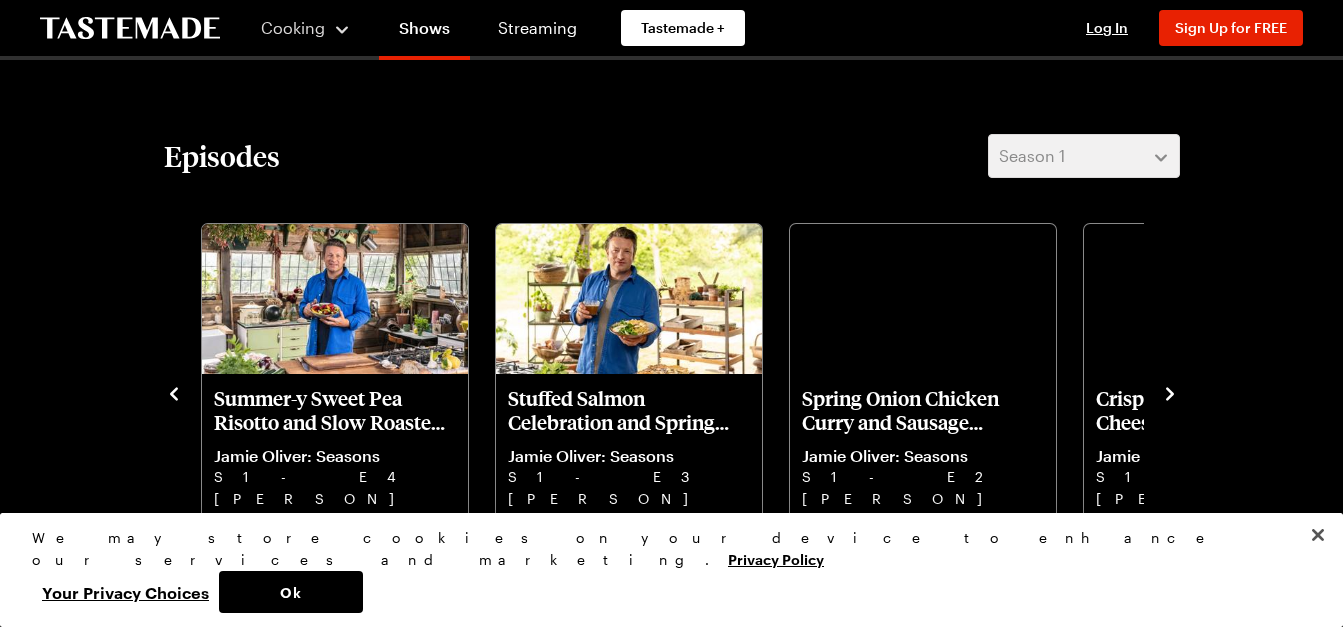 click 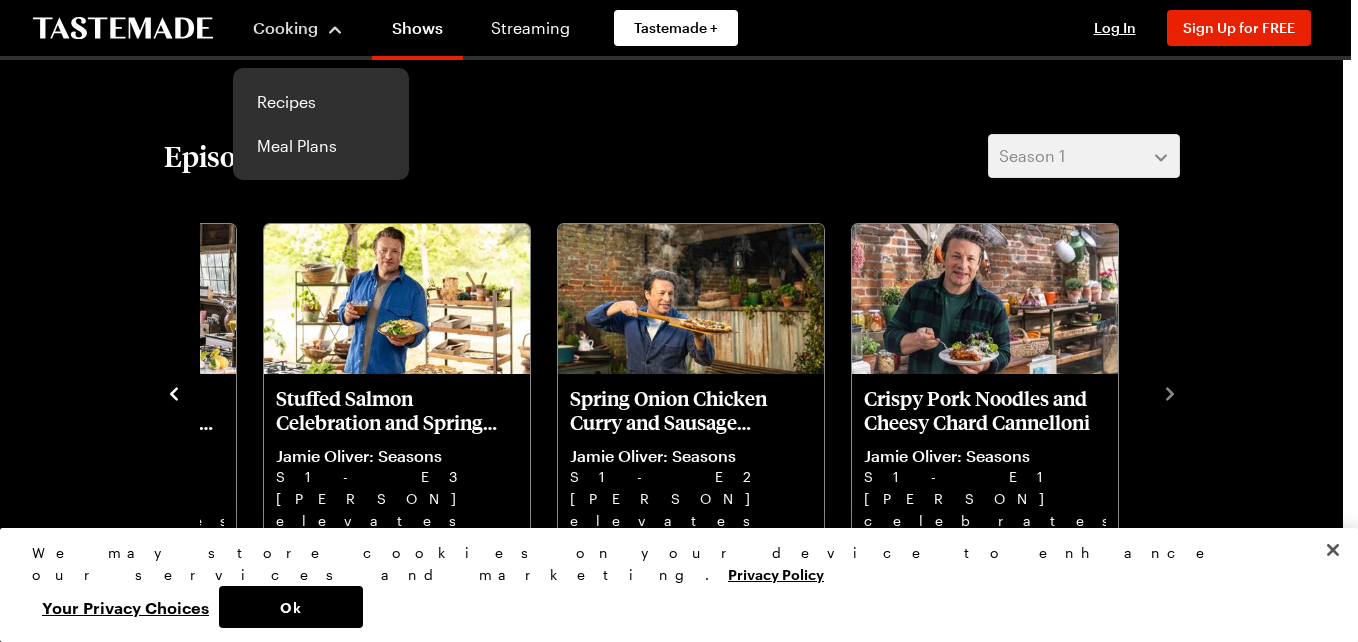 click on "Cooking" at bounding box center (298, 28) 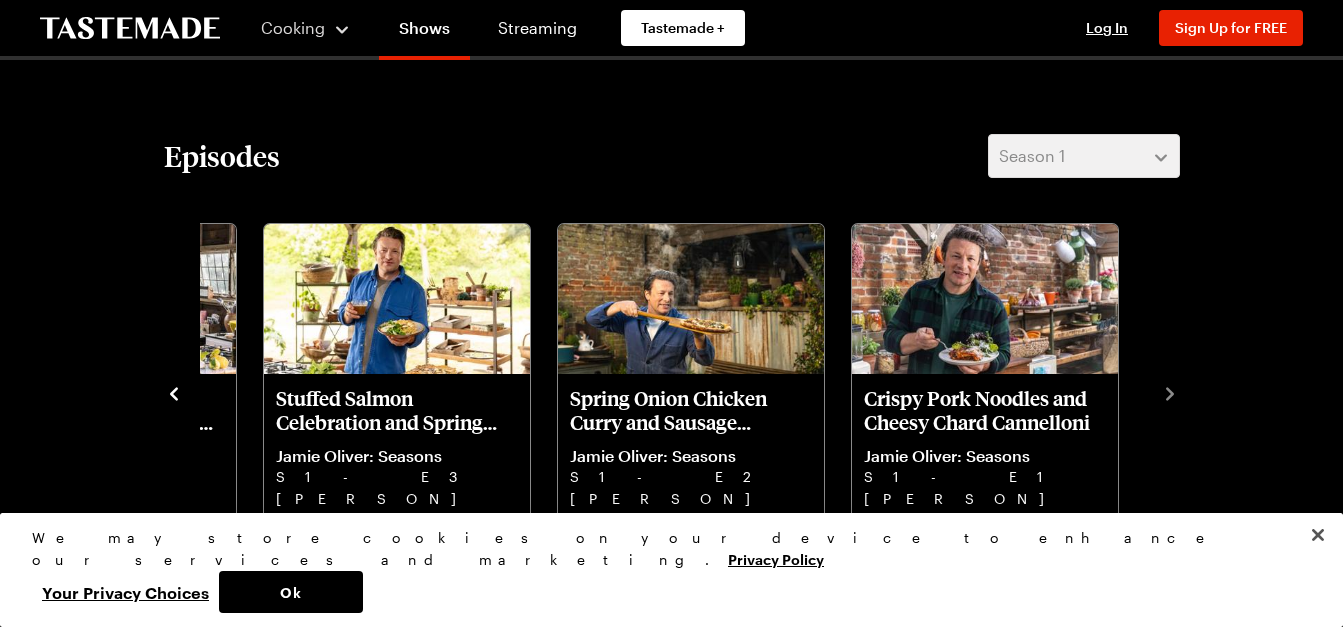 click on "Cooking" at bounding box center [305, 28] 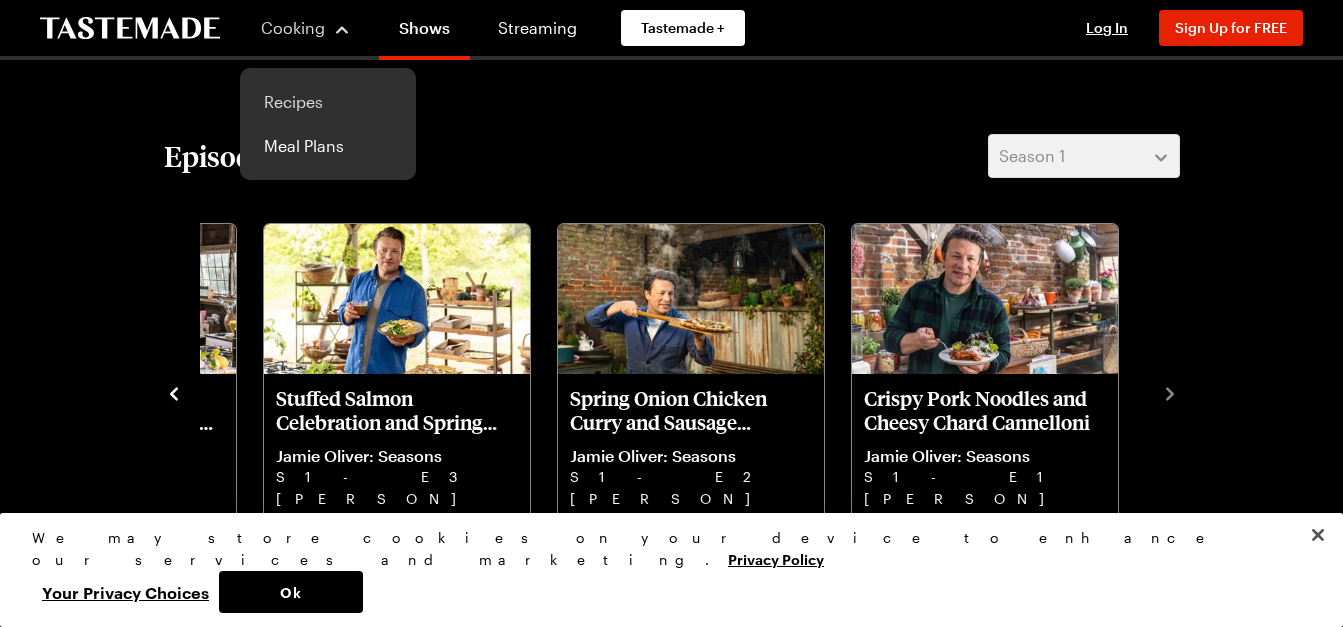 click on "Recipes" at bounding box center [328, 102] 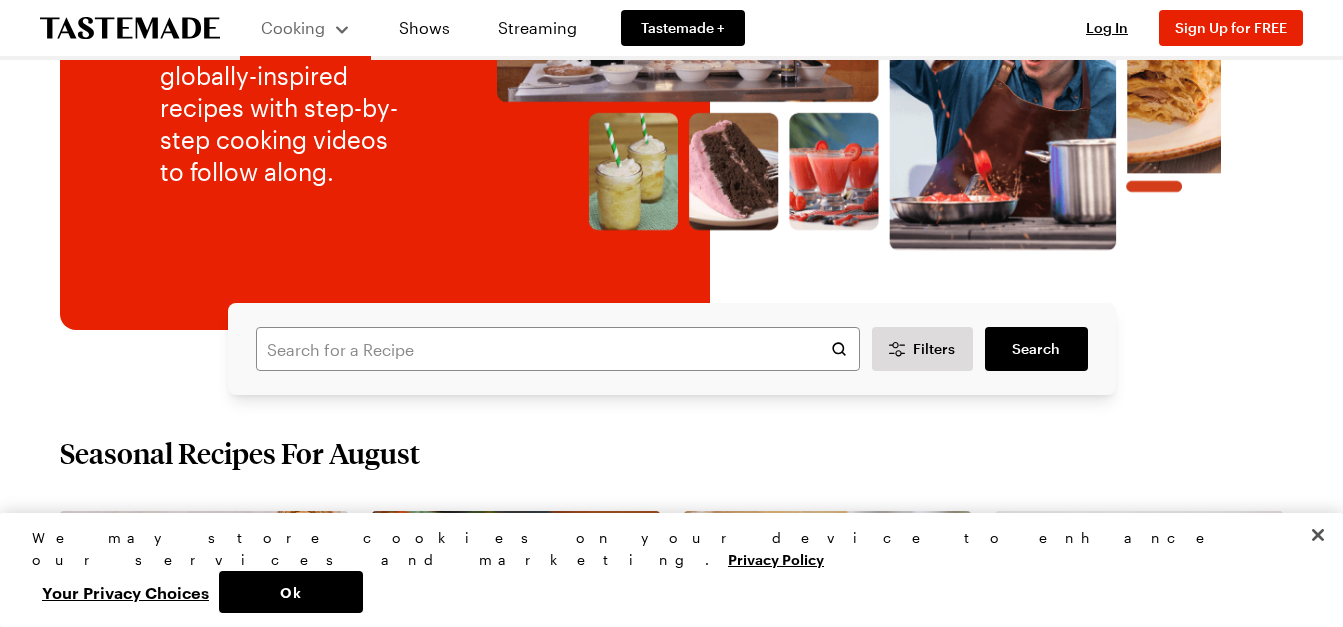 scroll, scrollTop: 280, scrollLeft: 0, axis: vertical 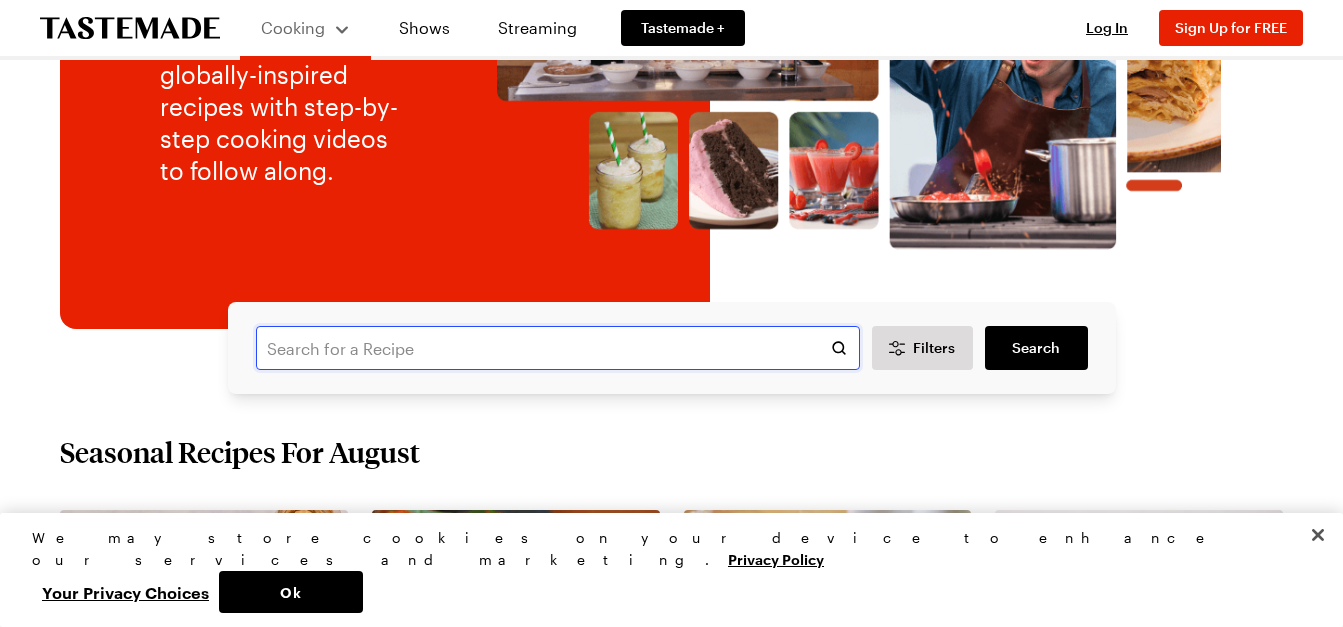 click at bounding box center (558, 348) 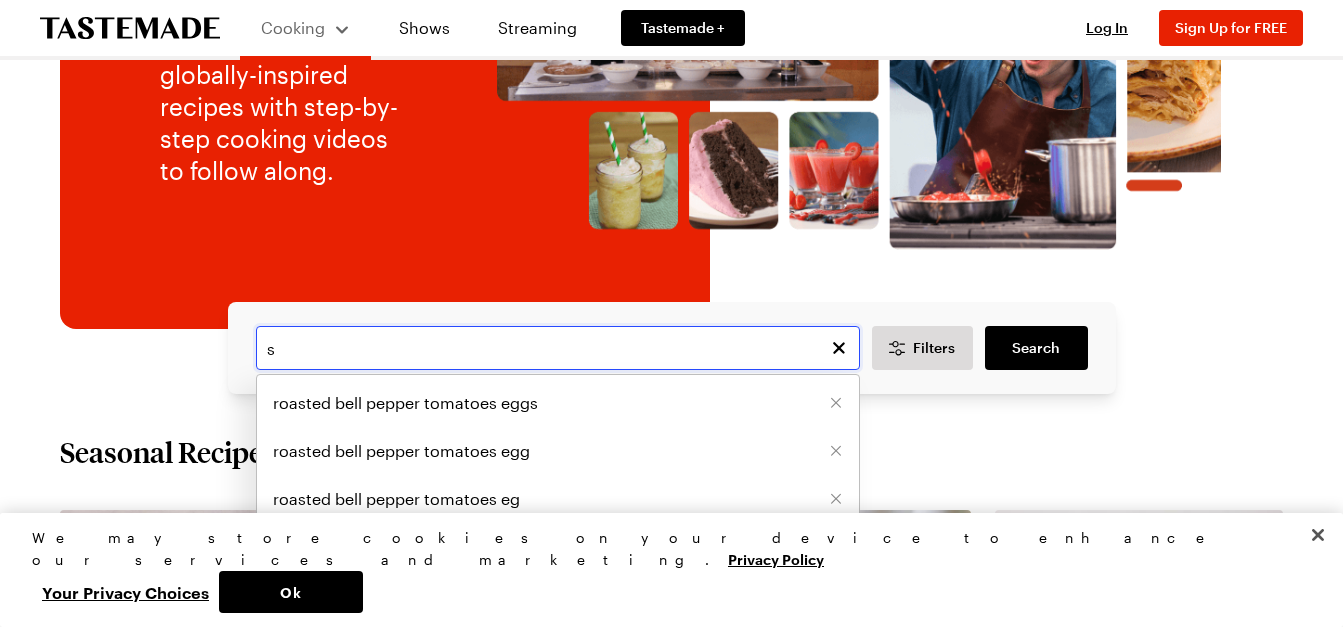 click on "s" at bounding box center (558, 348) 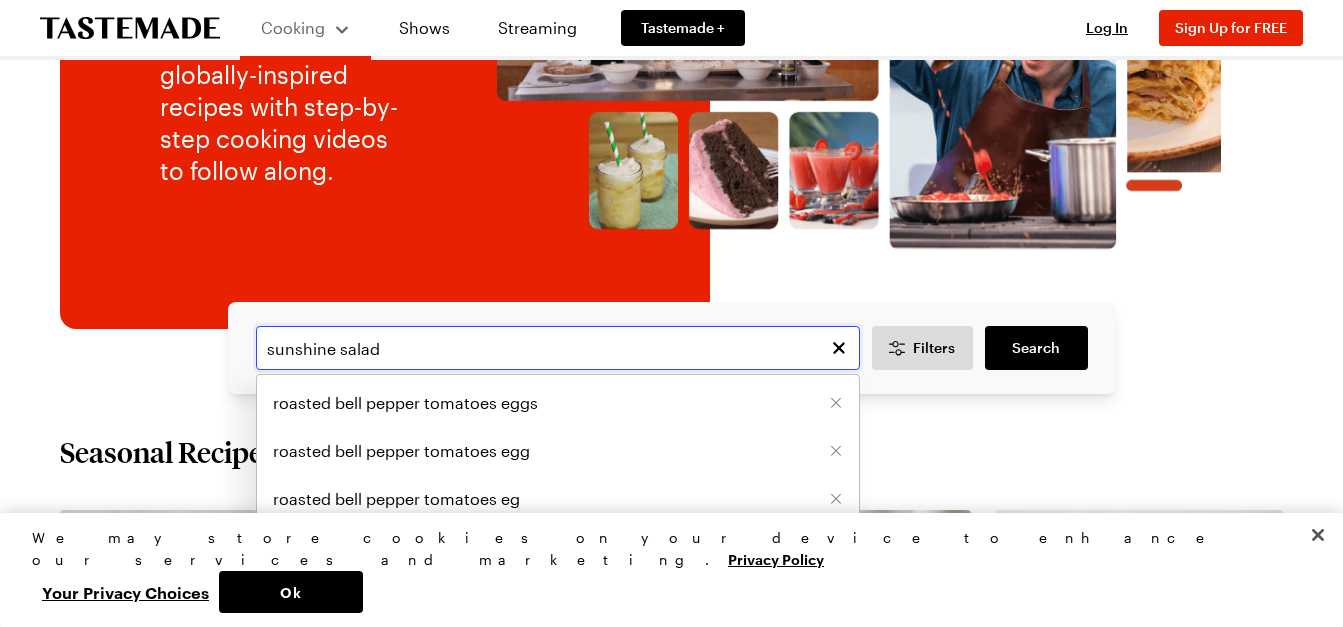 type on "sunshine salad" 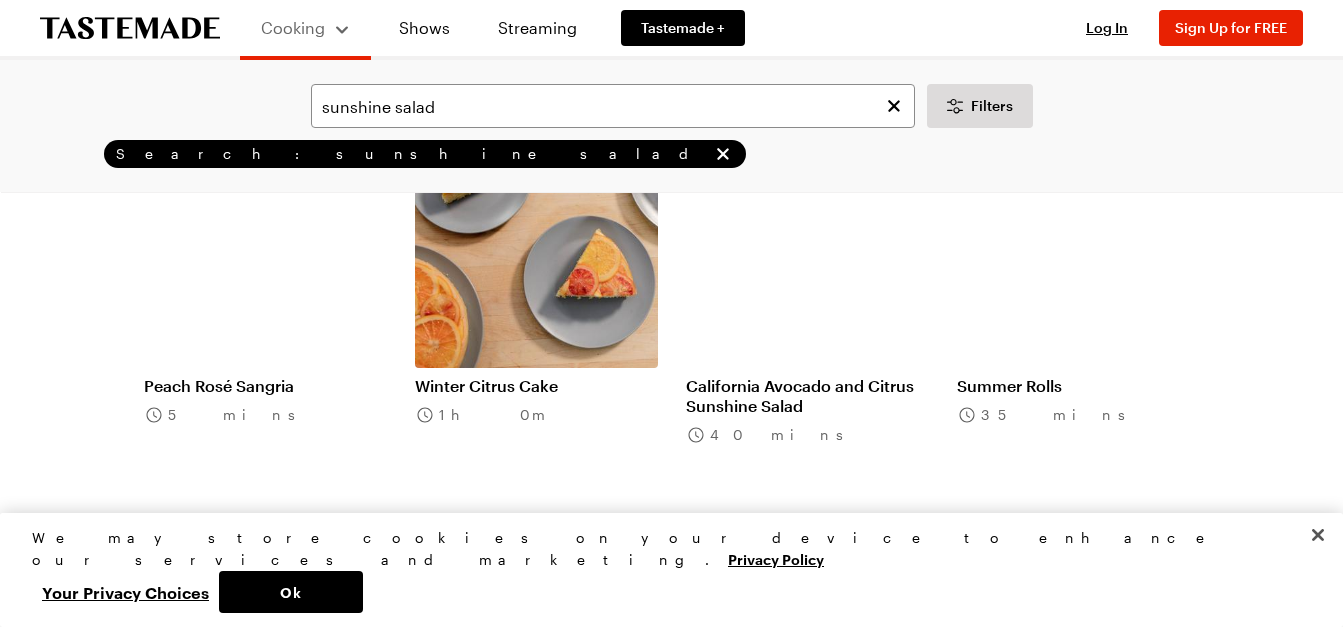 scroll, scrollTop: 0, scrollLeft: 4, axis: horizontal 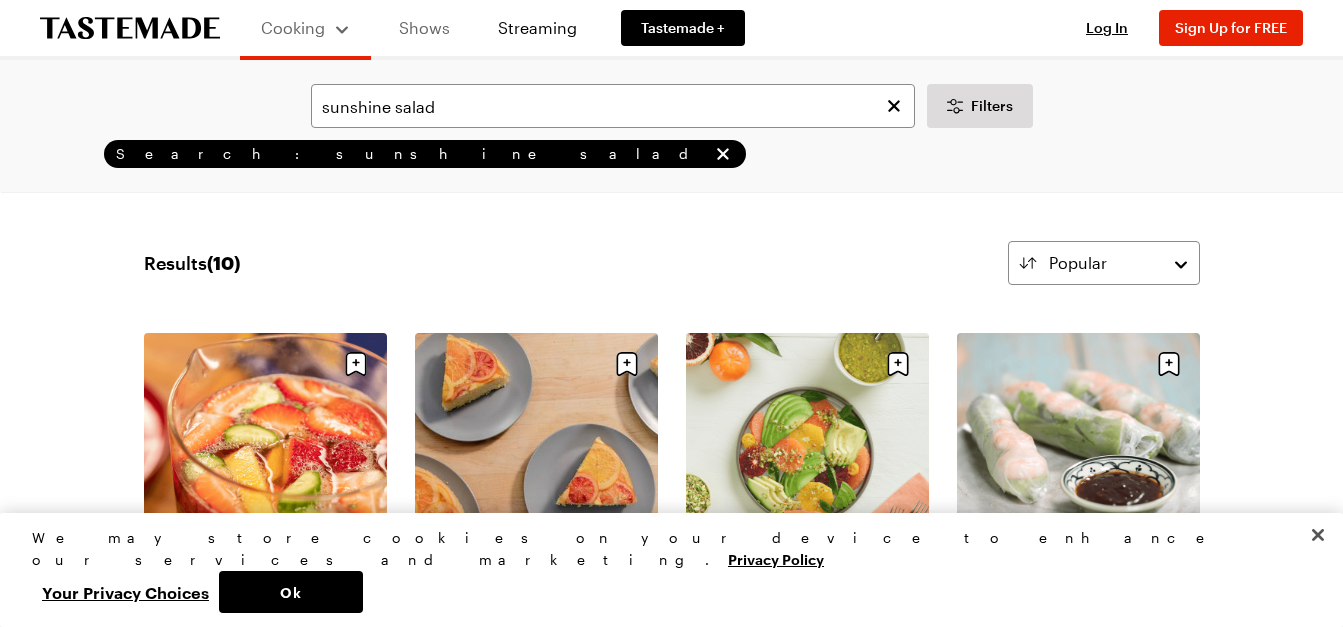 click on "Shows" at bounding box center (424, 28) 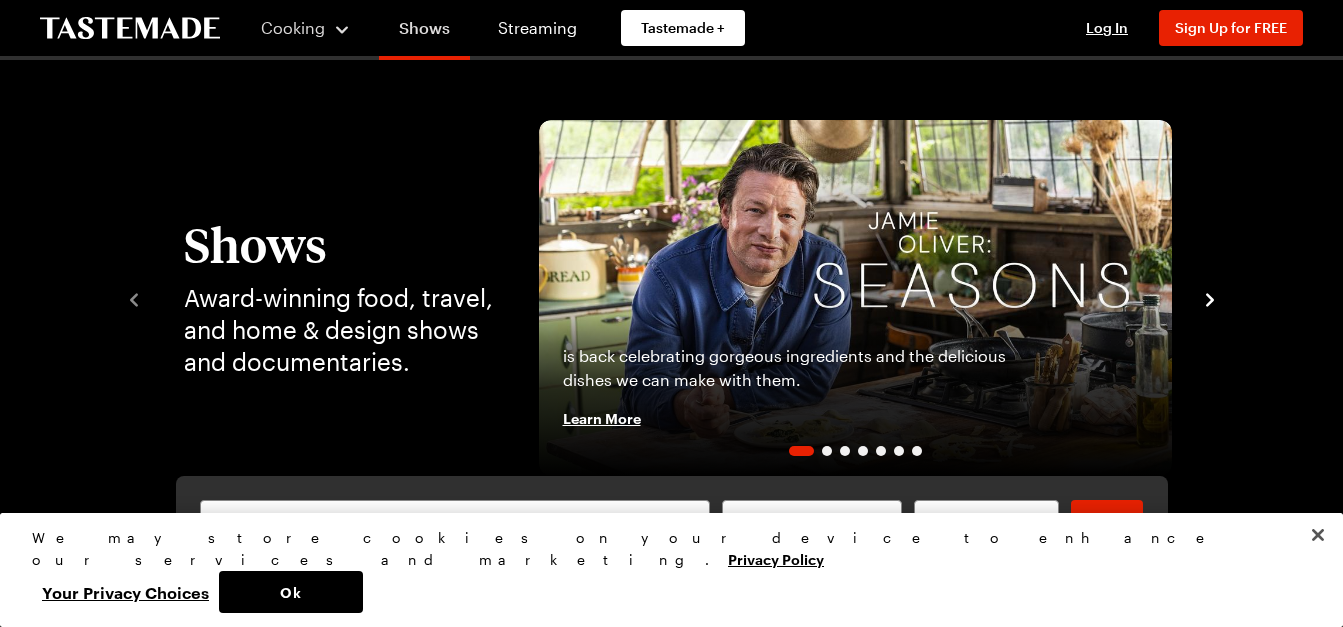 scroll, scrollTop: 0, scrollLeft: 0, axis: both 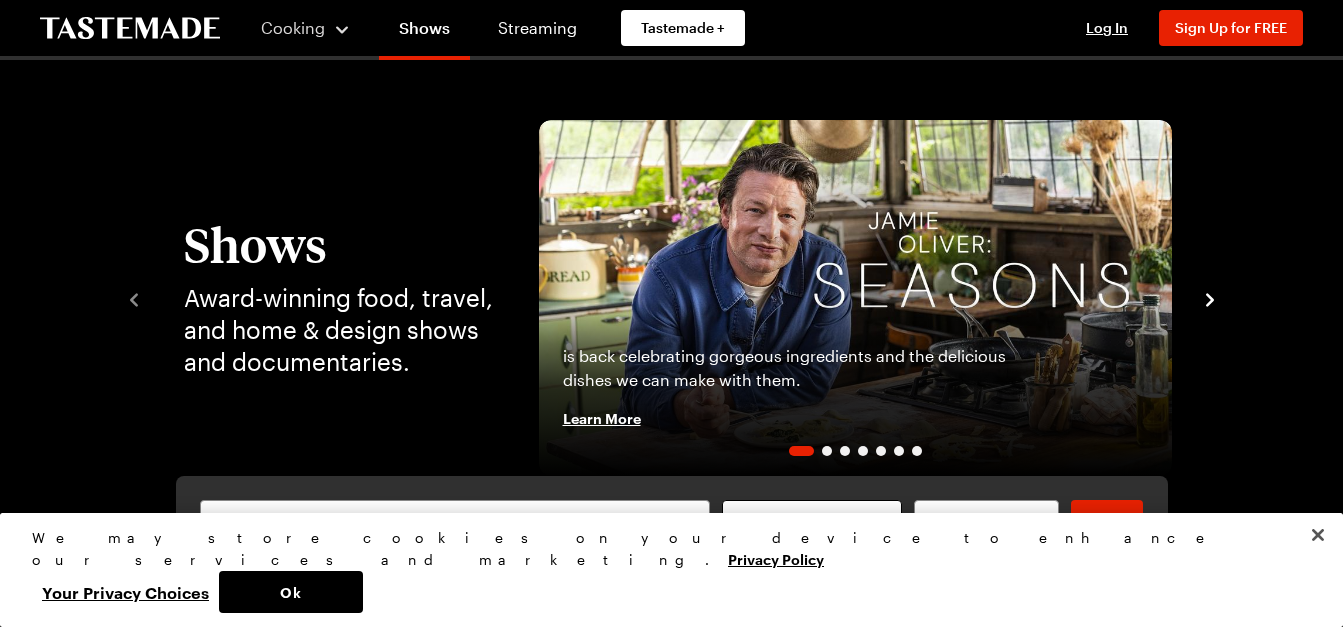 click on "Category" at bounding box center (812, 522) 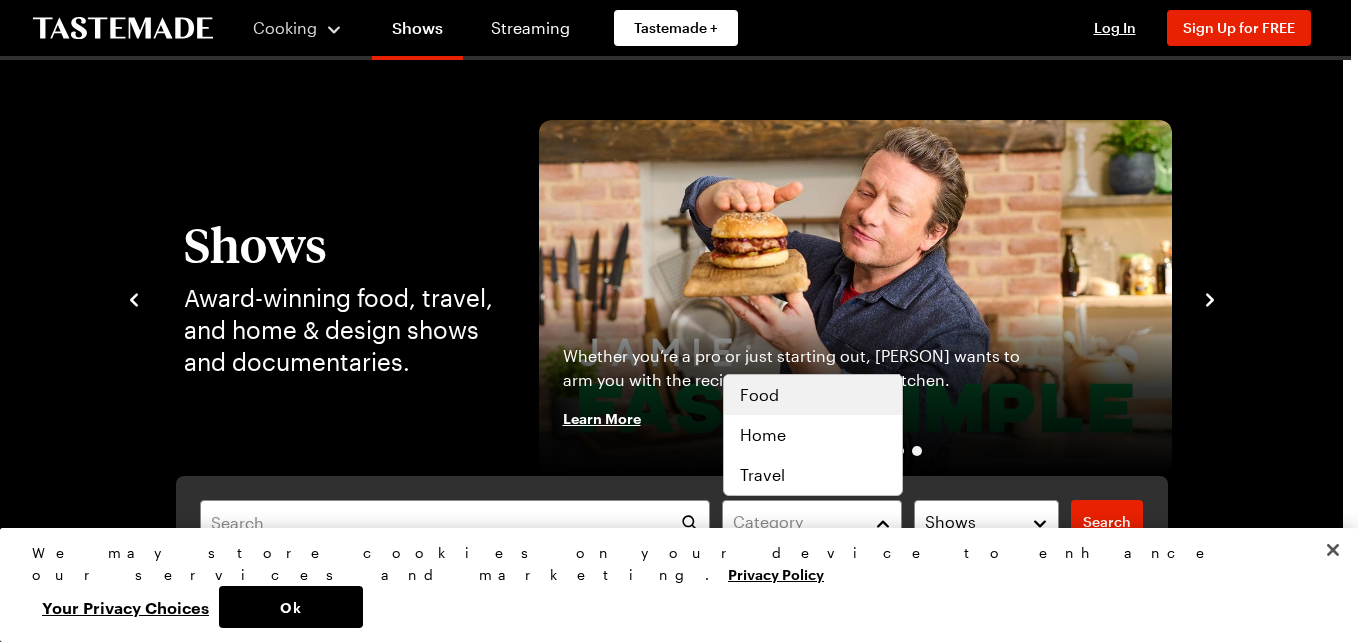click on "Food" at bounding box center (813, 395) 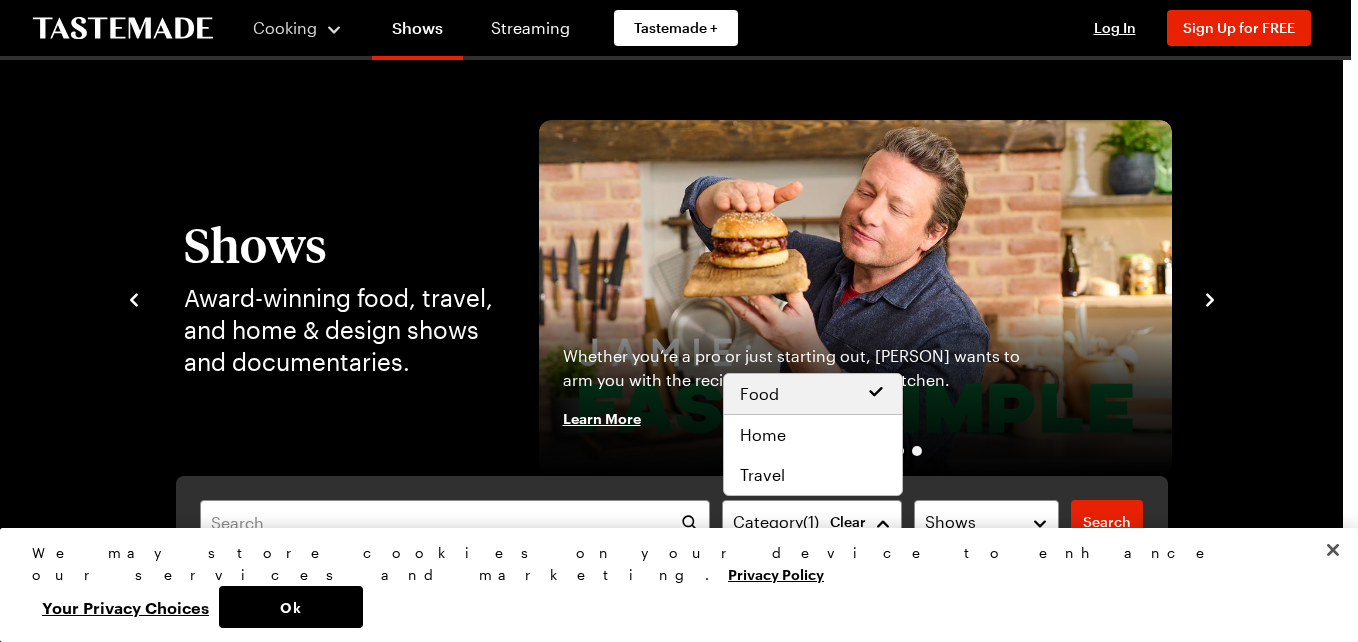 click on "Category  ( 1 ) Clear Shows Search Search" at bounding box center (672, 522) 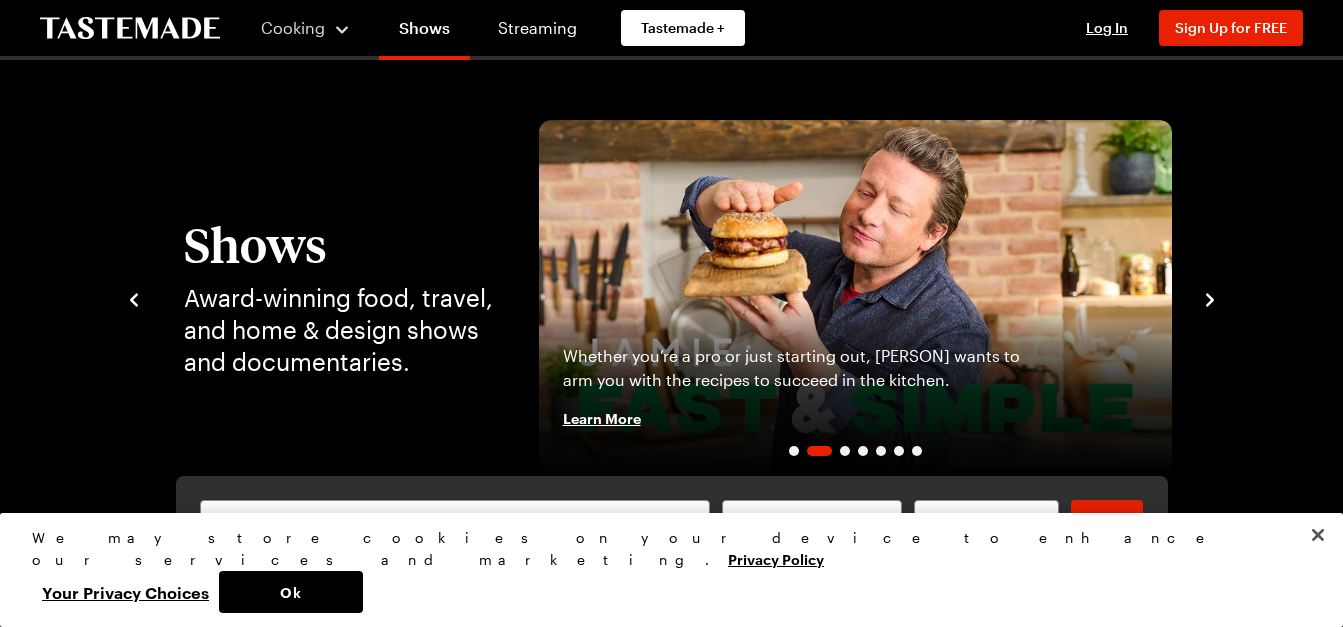 click on "Shows" at bounding box center [987, 522] 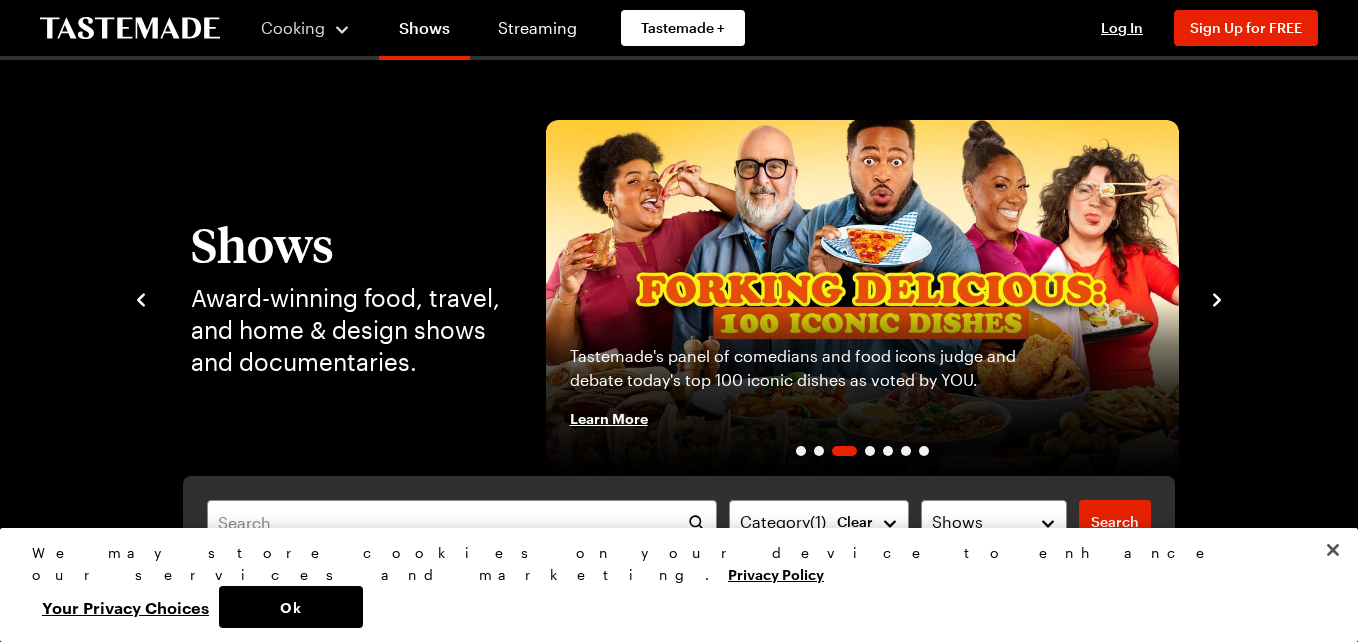 click on "Shows" at bounding box center (994, 522) 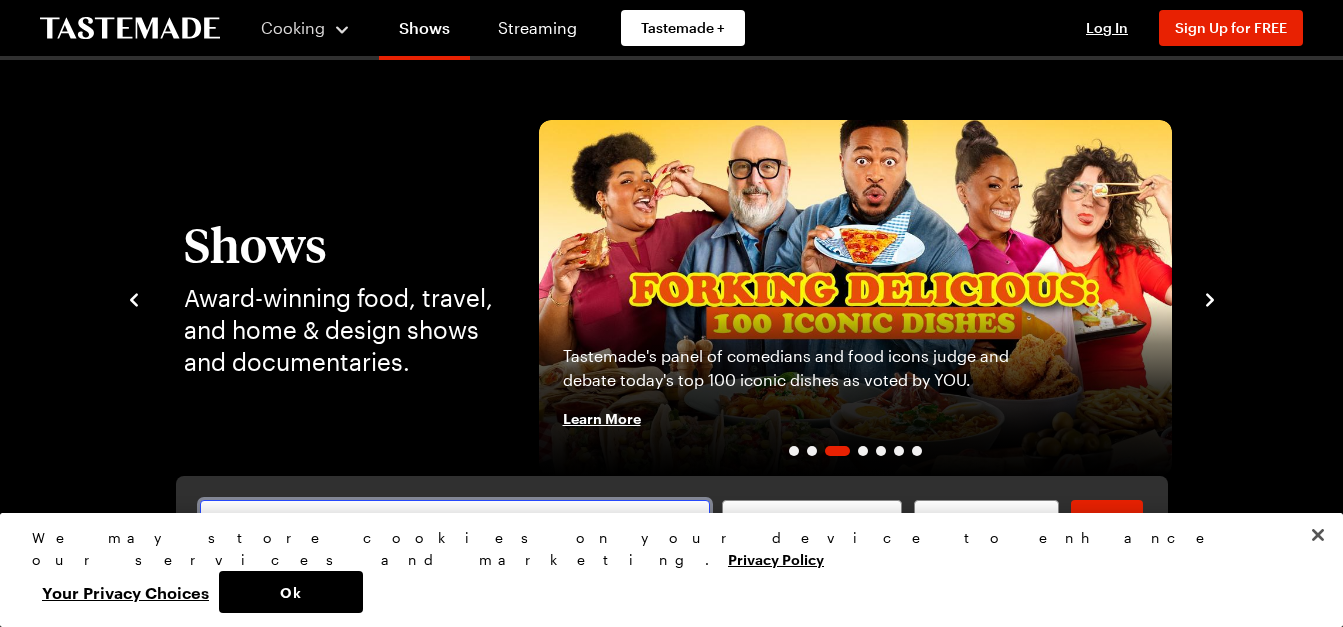 click at bounding box center (455, 522) 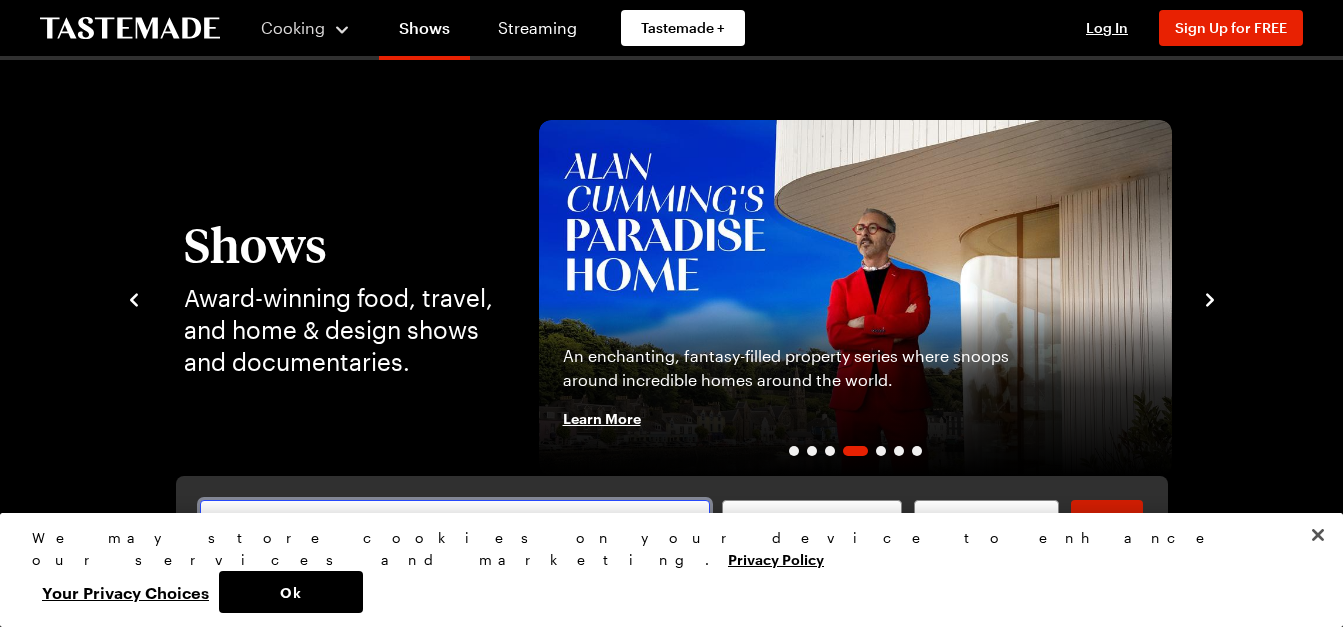 type on "sunshine salad" 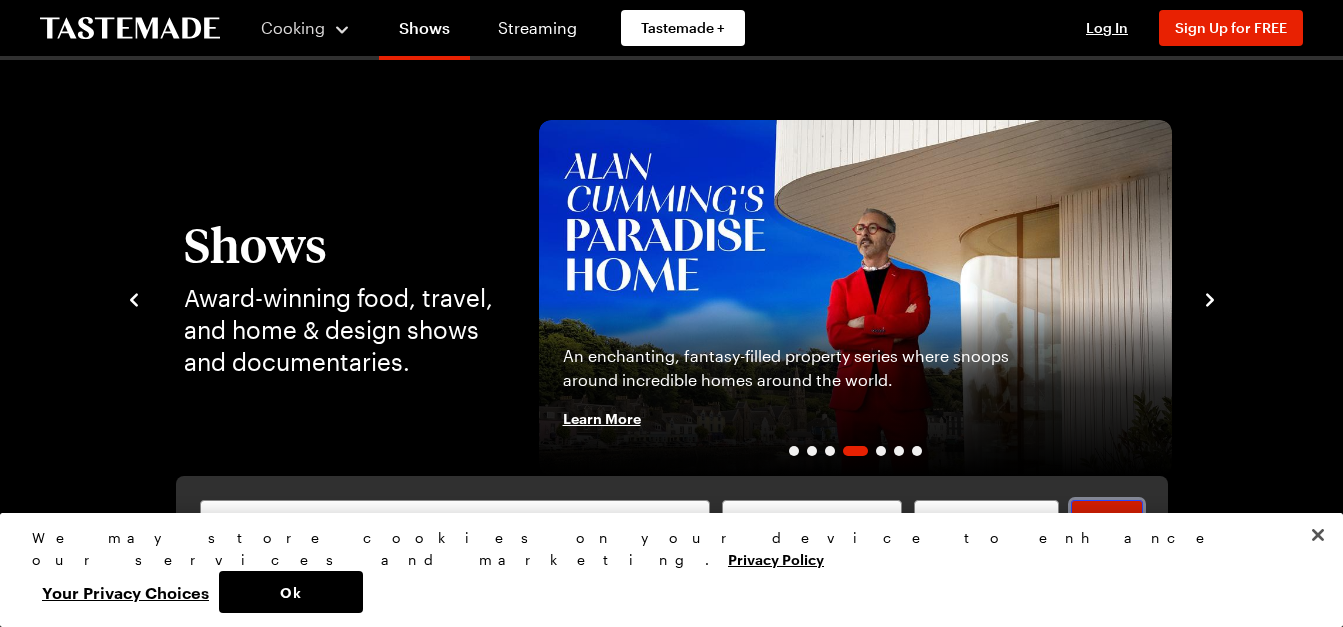click on "Search" at bounding box center (1107, 522) 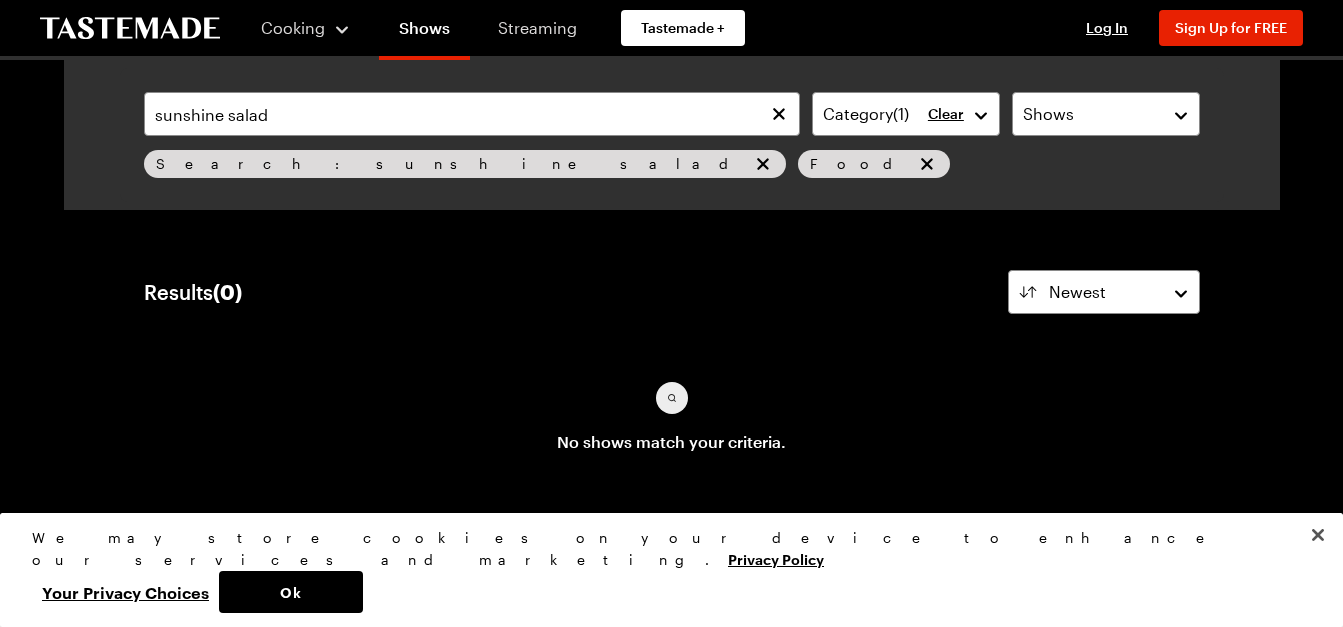click on "Streaming" at bounding box center (537, 28) 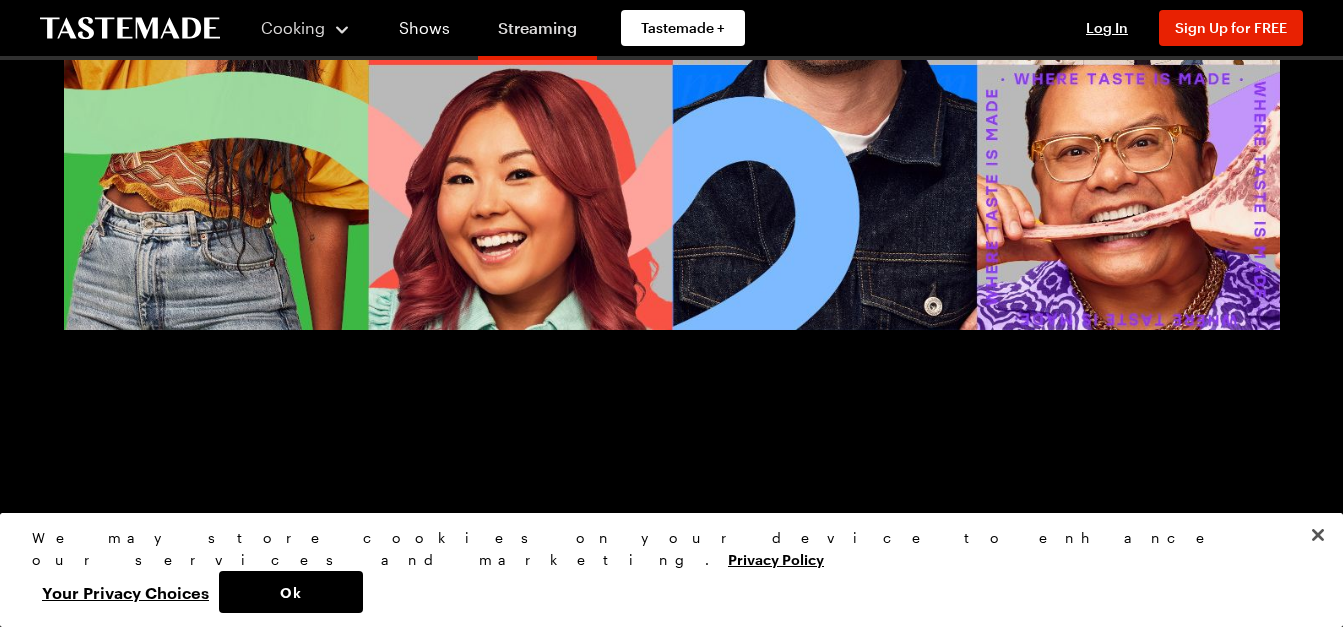 scroll, scrollTop: 176, scrollLeft: 0, axis: vertical 